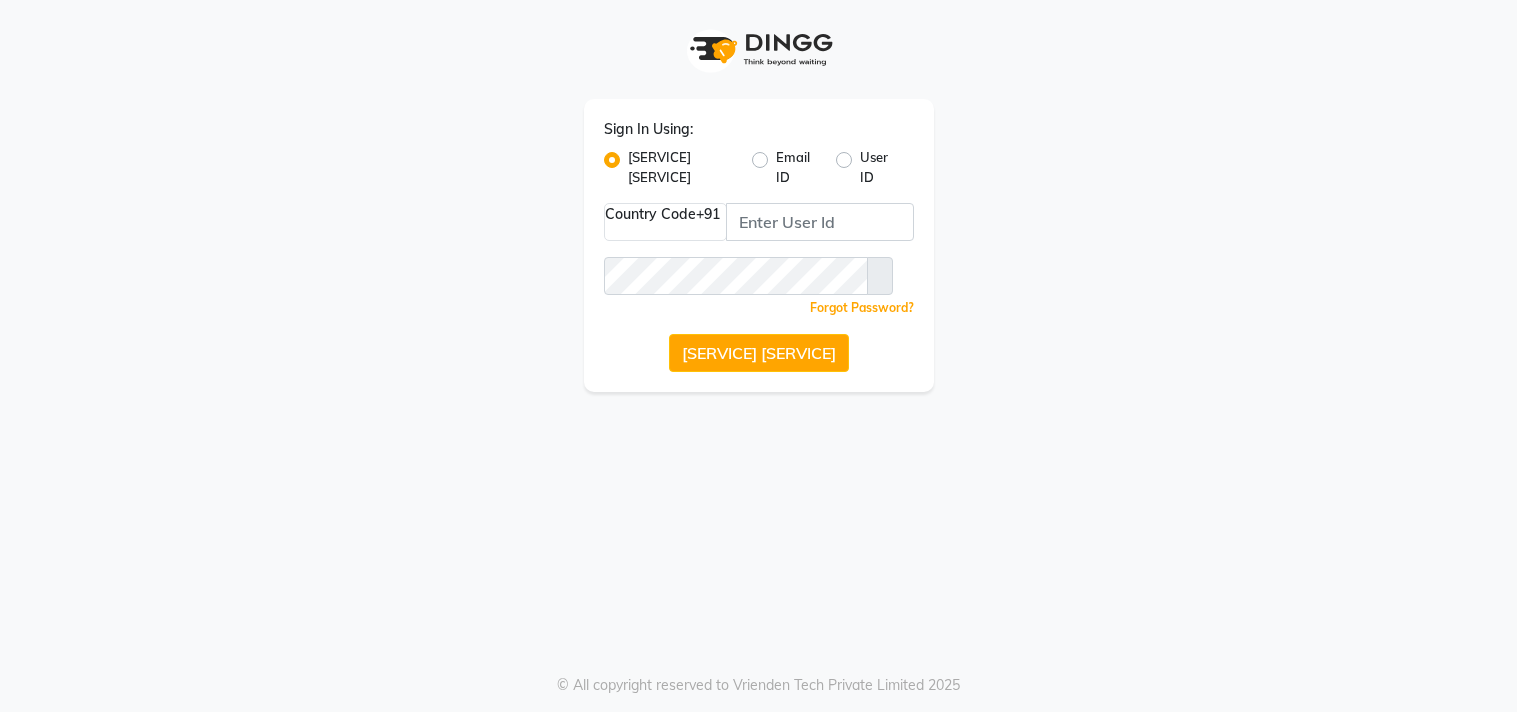 scroll, scrollTop: 0, scrollLeft: 0, axis: both 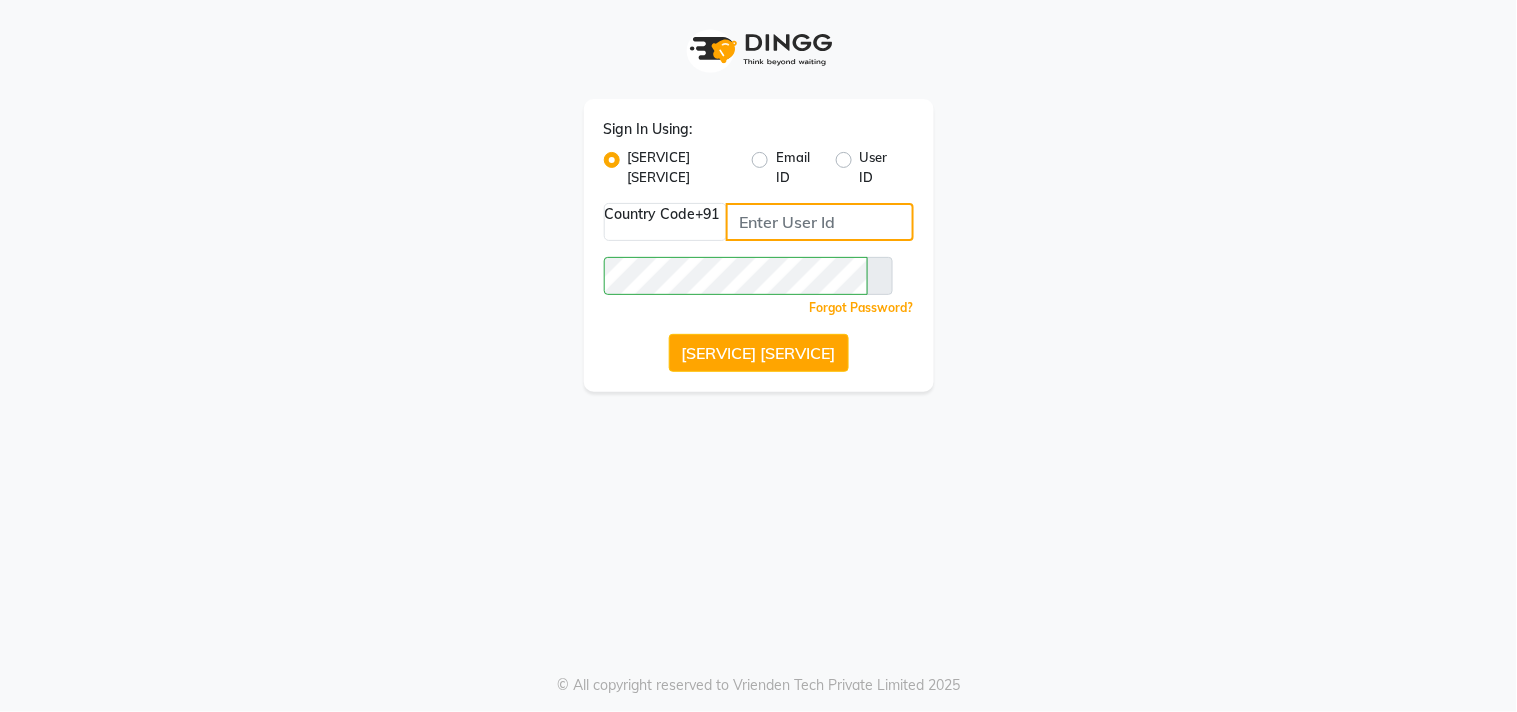 click at bounding box center [820, 222] 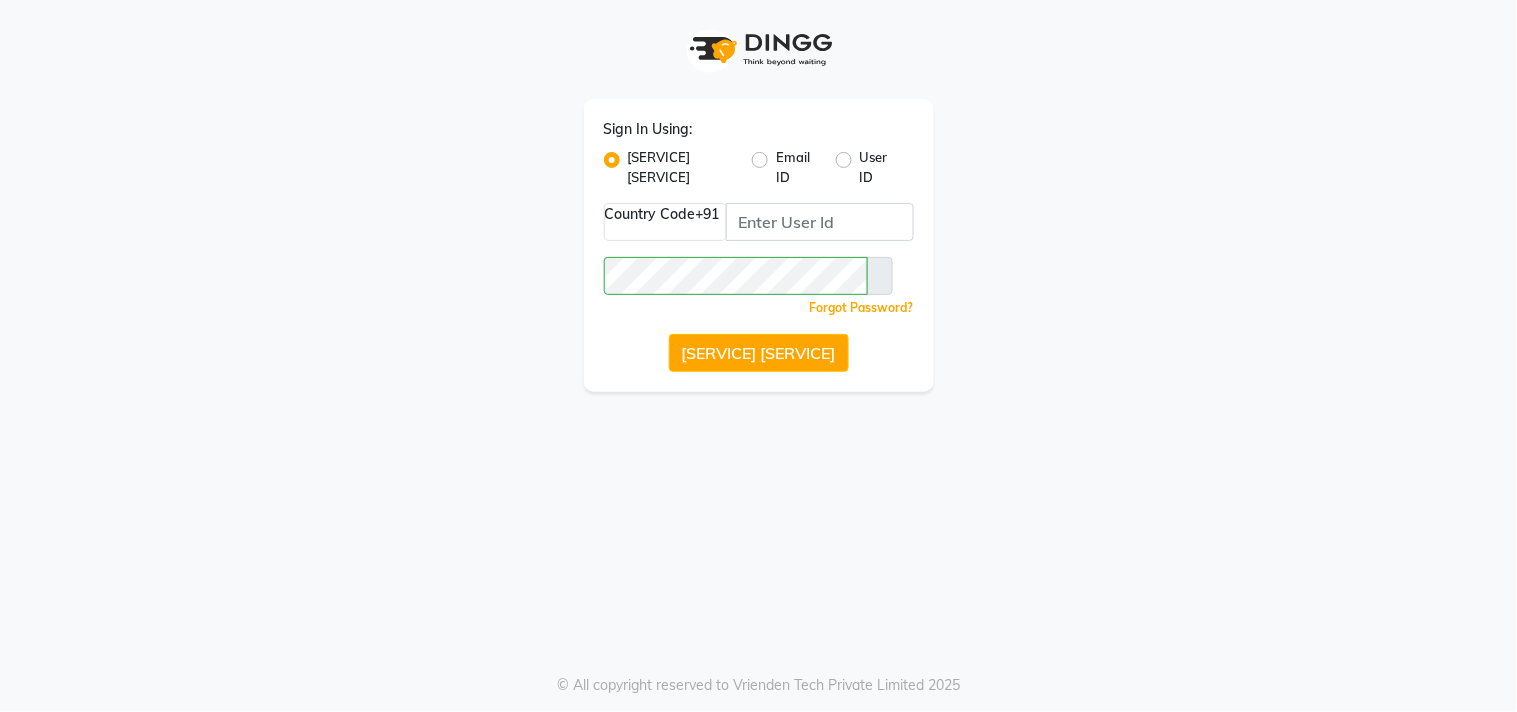 click at bounding box center [880, 276] 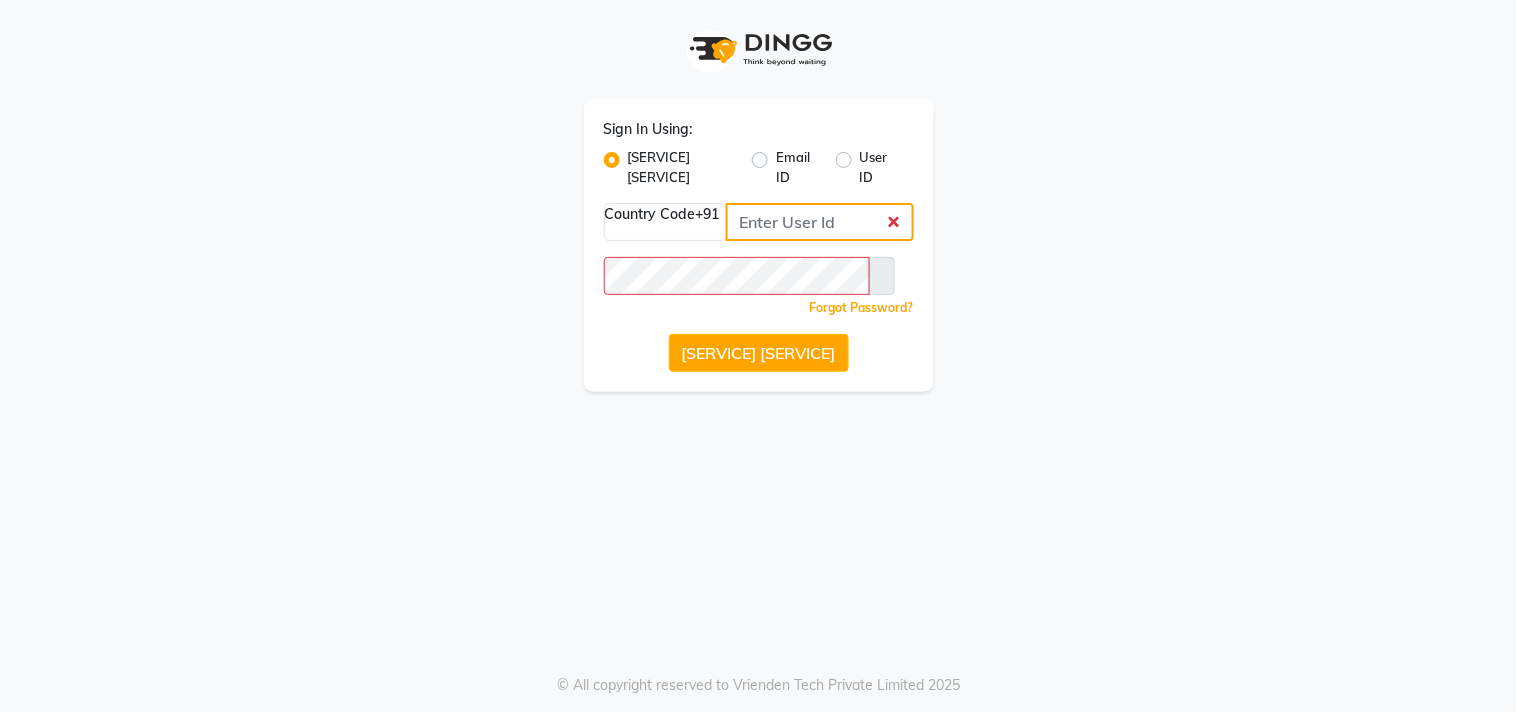 click at bounding box center [820, 222] 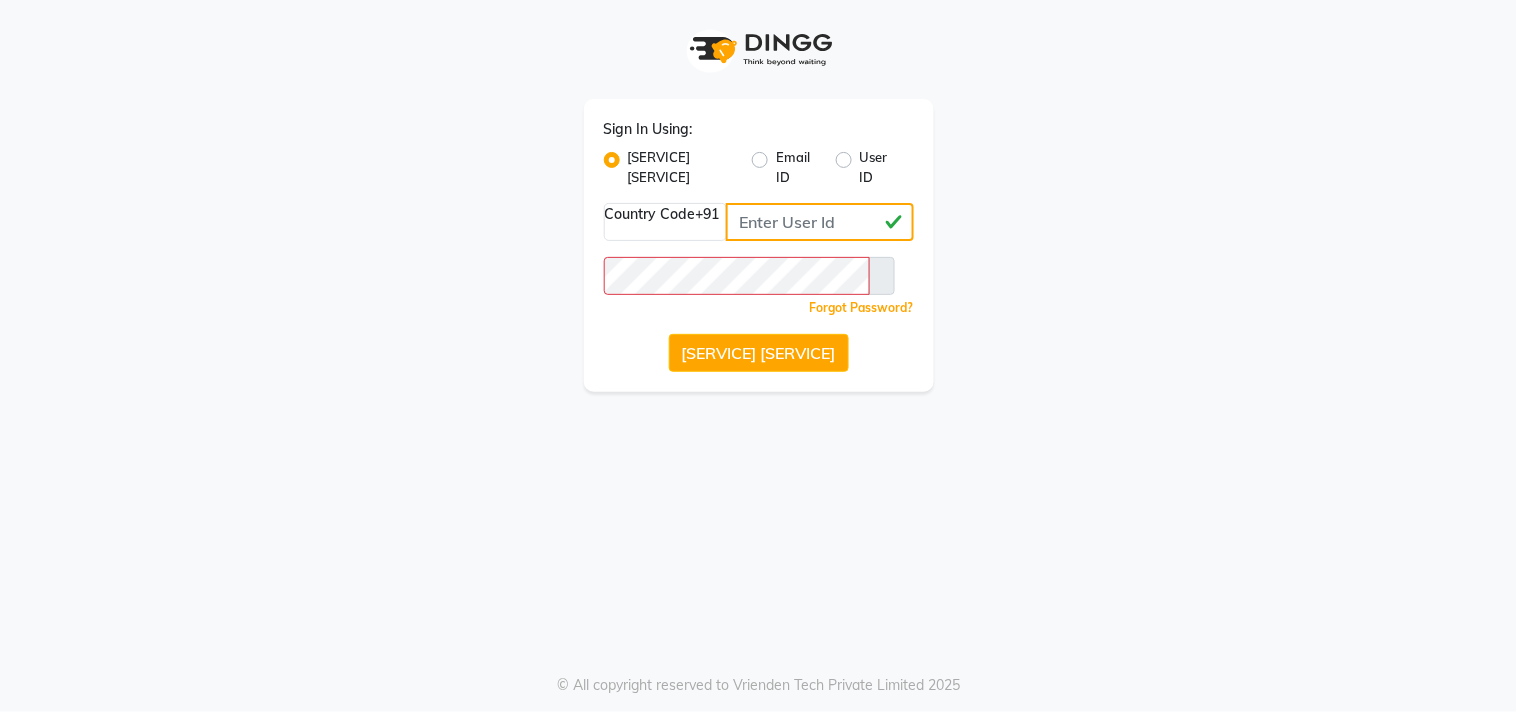 type on "[PHONE]" 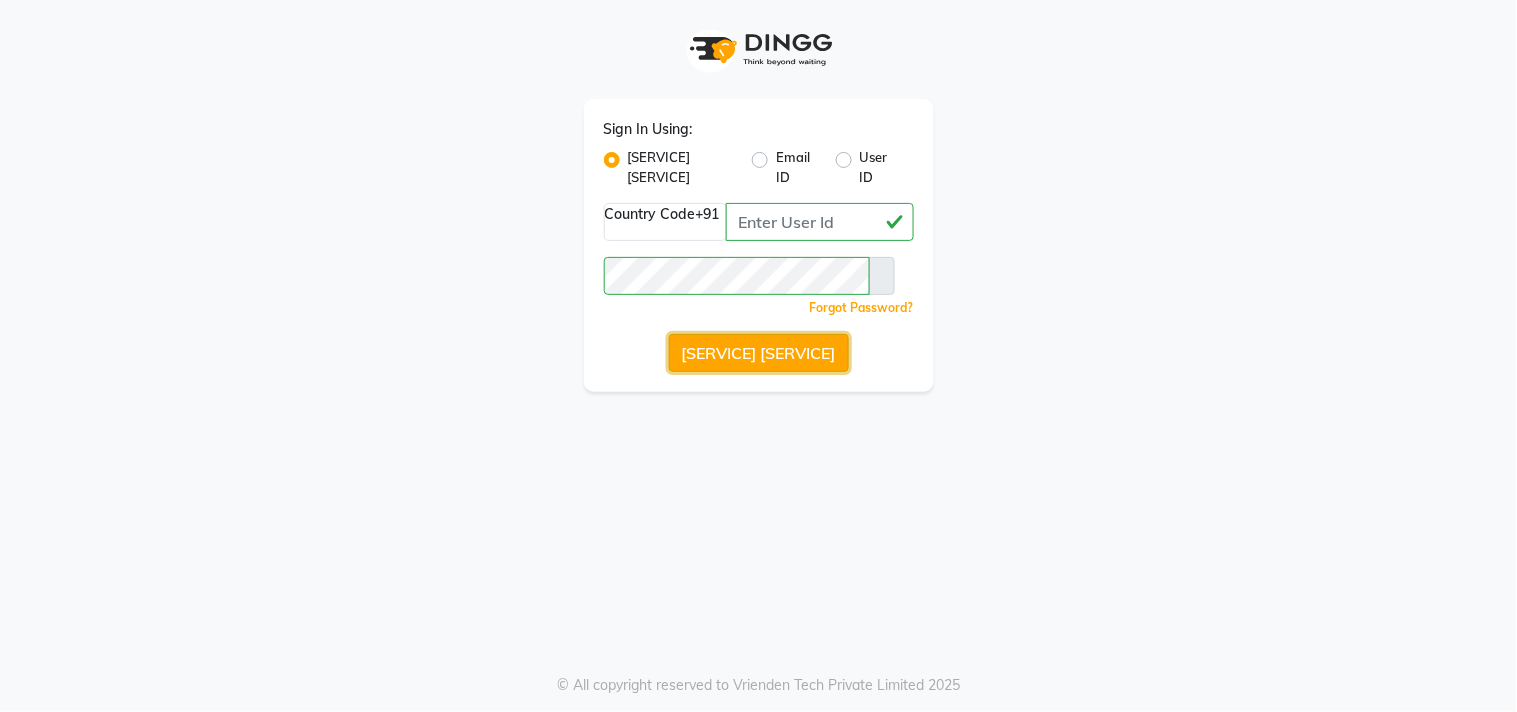 click on "[SERVICE] [SERVICE]" at bounding box center [759, 353] 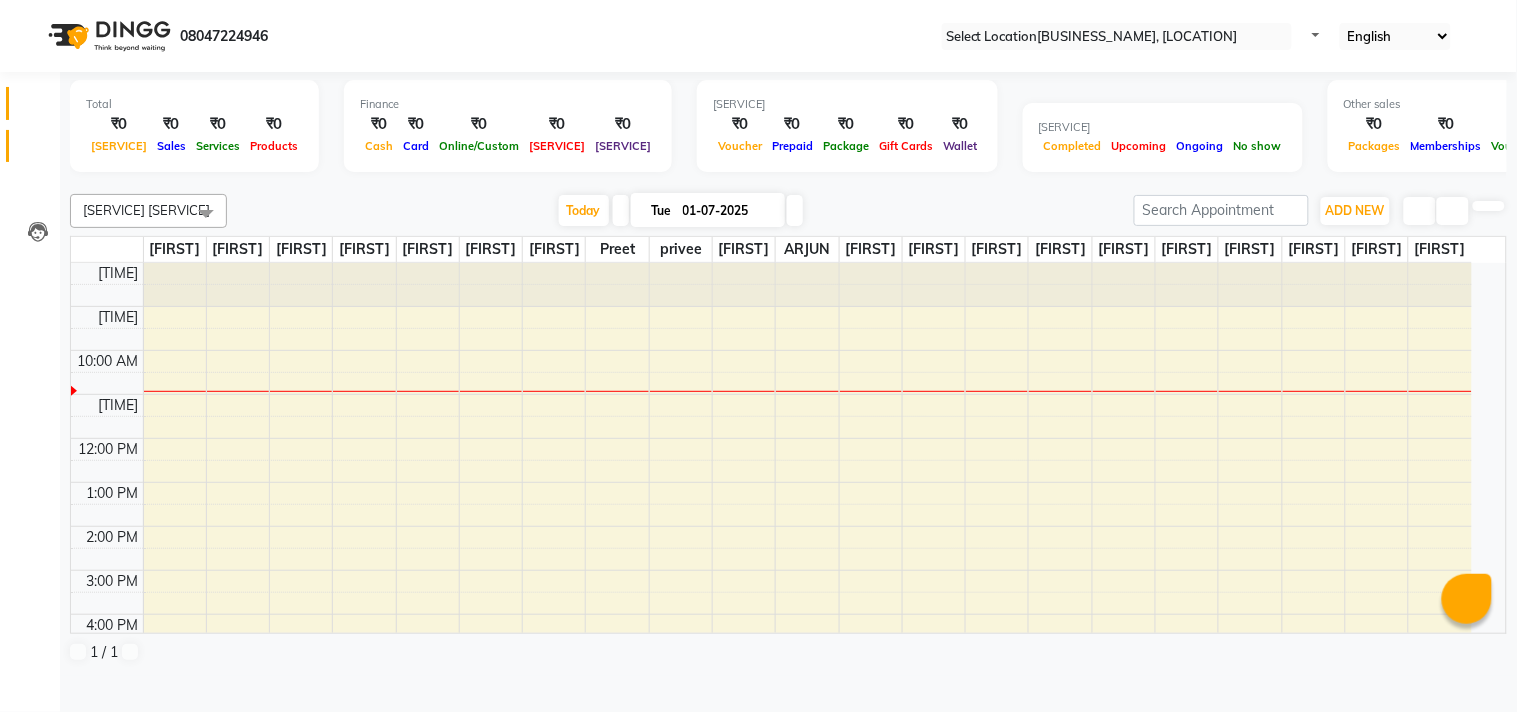 click at bounding box center [37, 151] 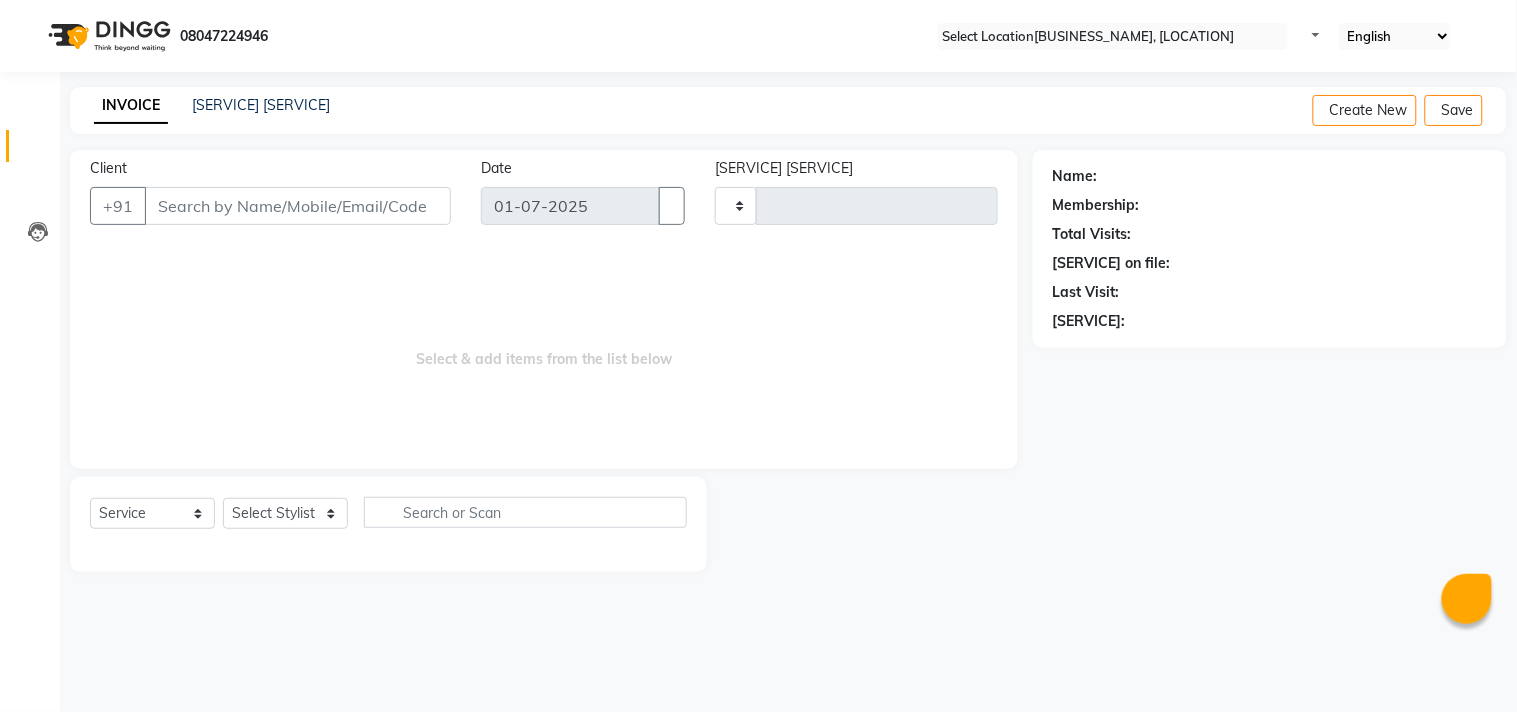 click on "Client" at bounding box center [298, 206] 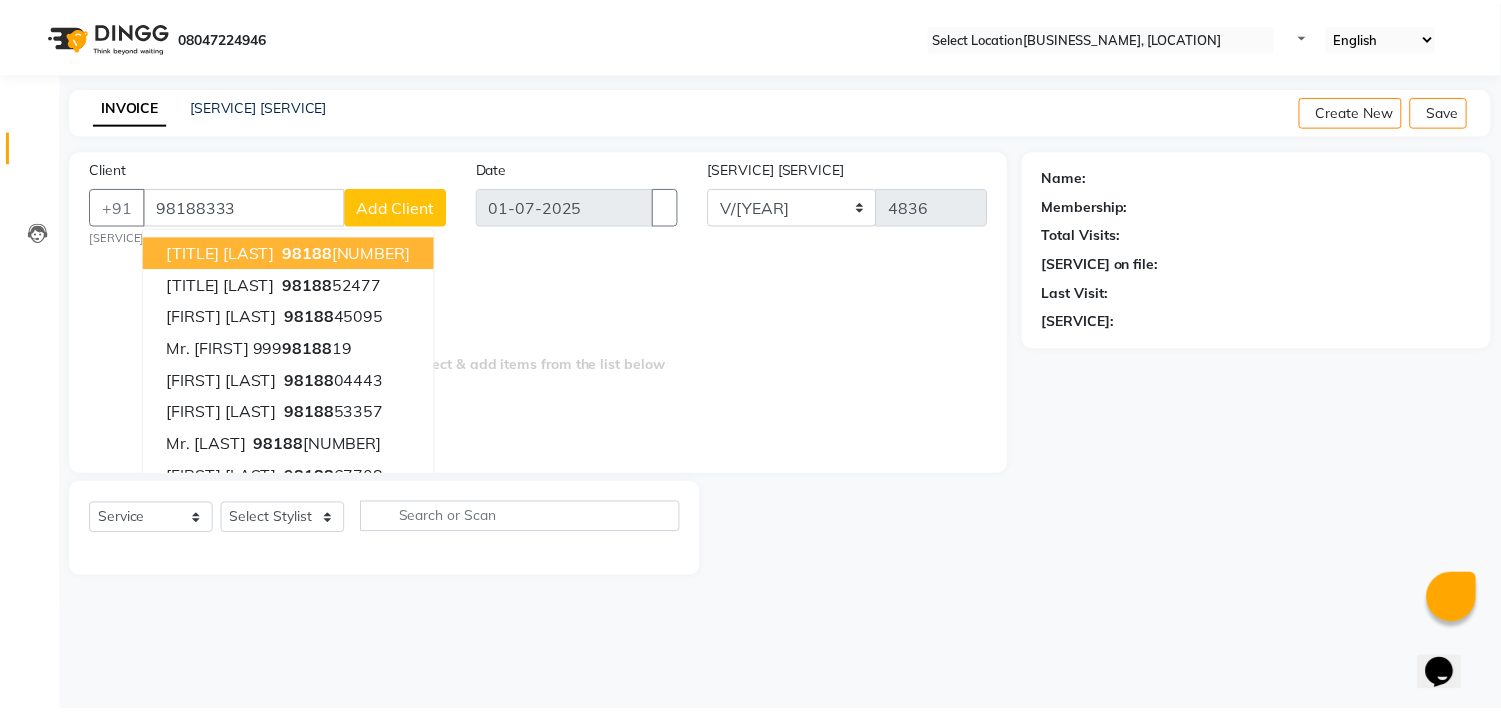 scroll, scrollTop: 0, scrollLeft: 0, axis: both 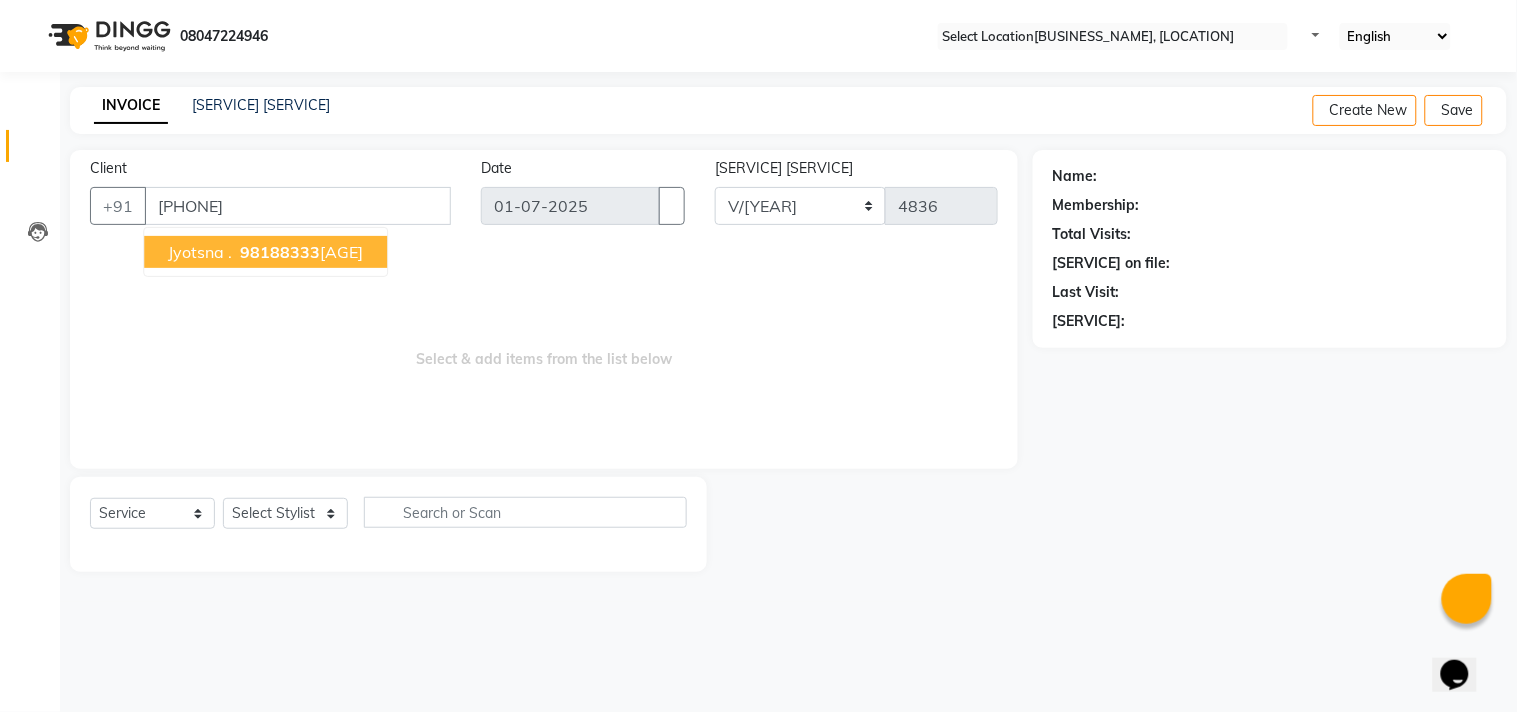 type on "[PHONE]" 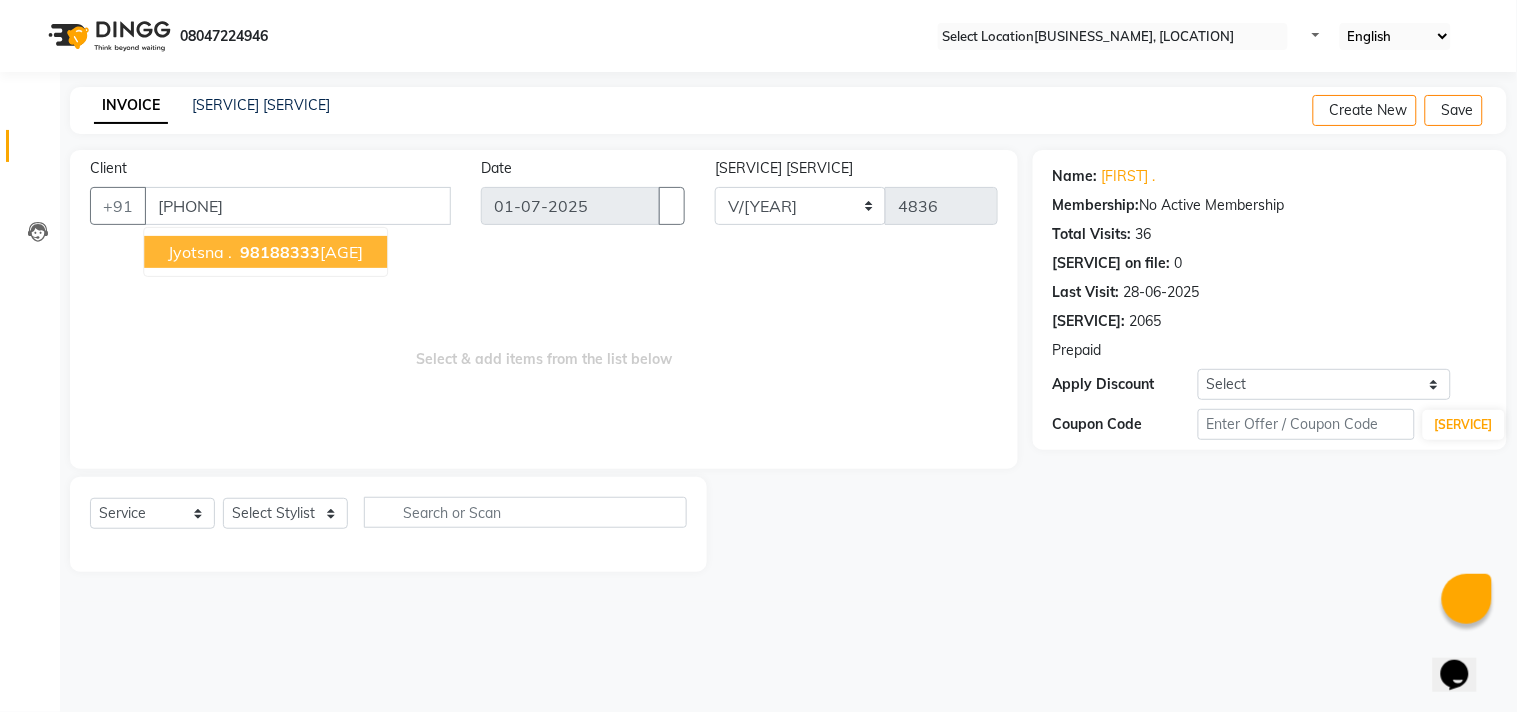 click on "98188333" at bounding box center (280, 252) 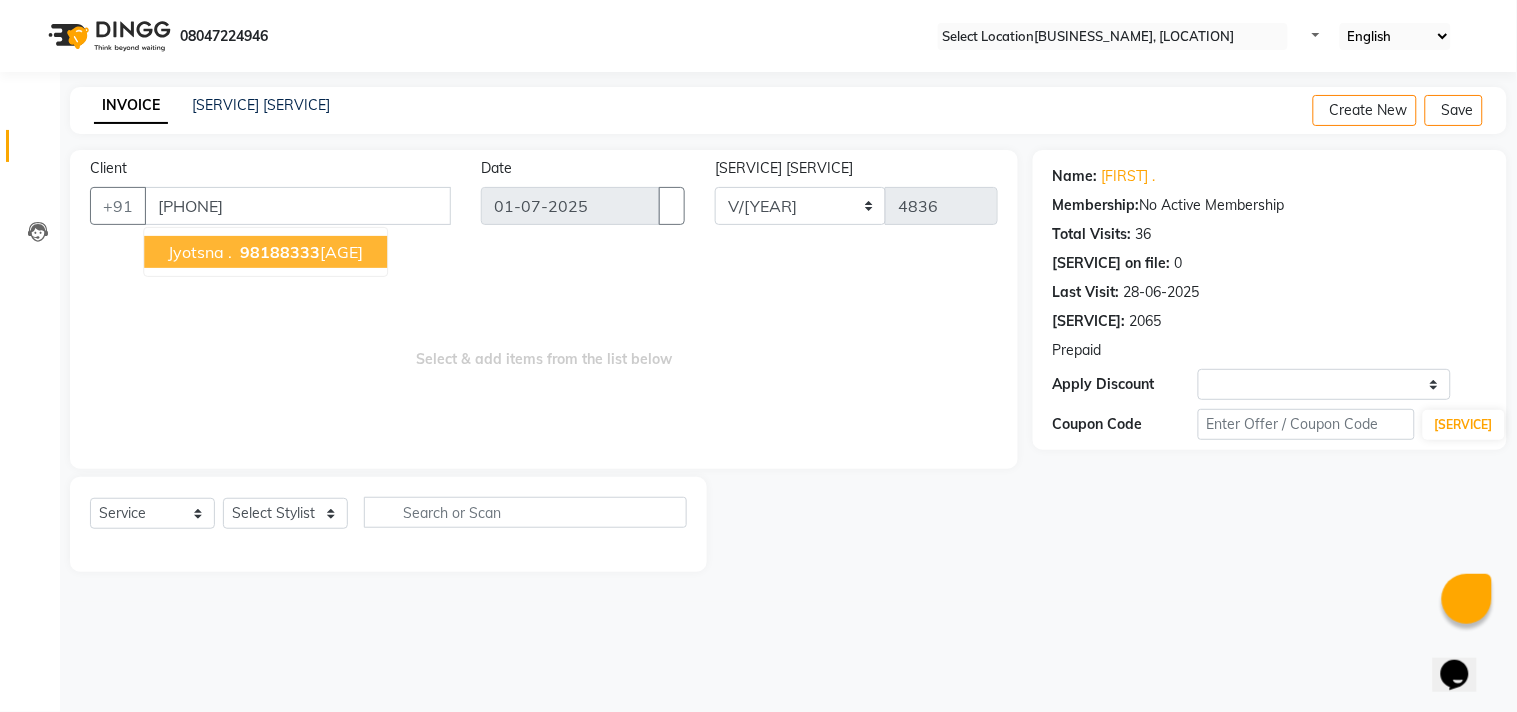 click on "Select & add items from the list below" at bounding box center (544, 349) 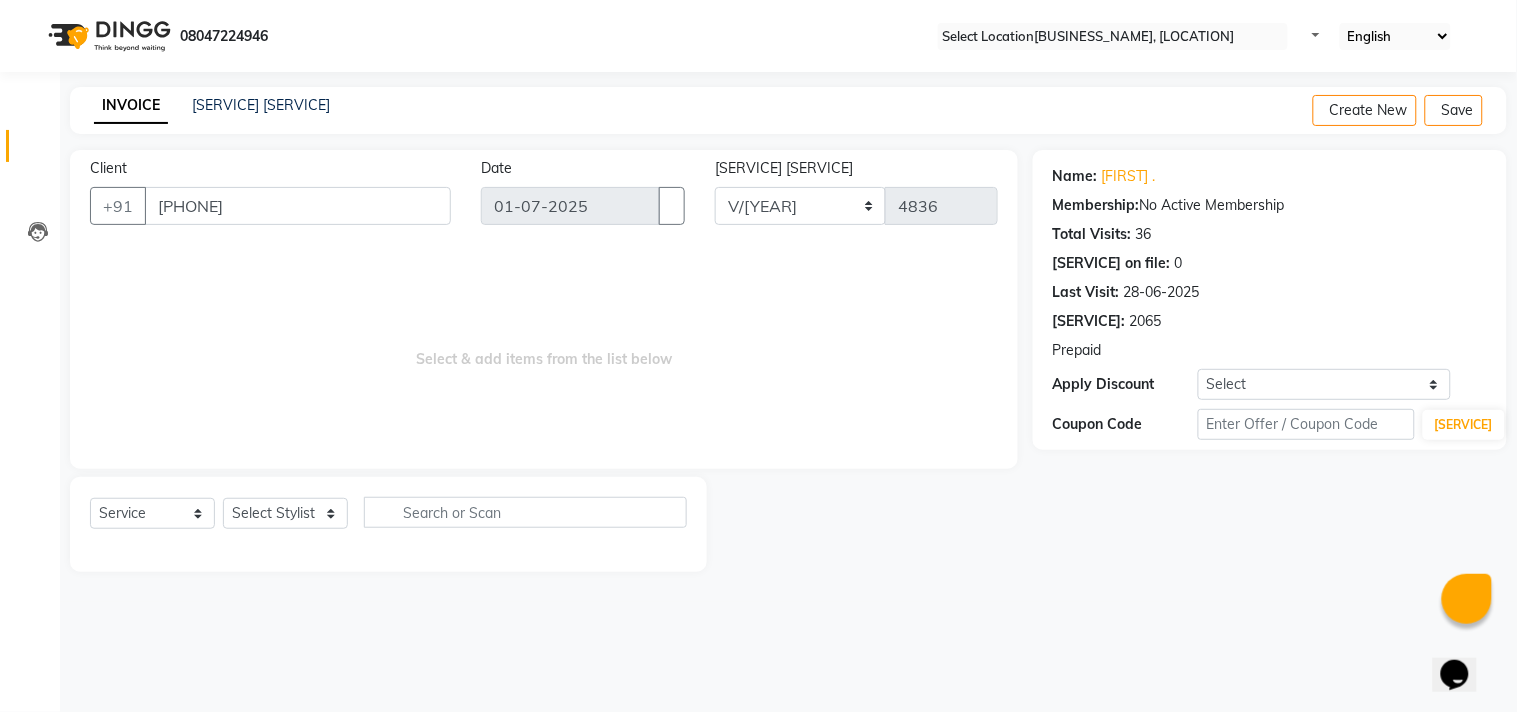 click at bounding box center (1102, 351) 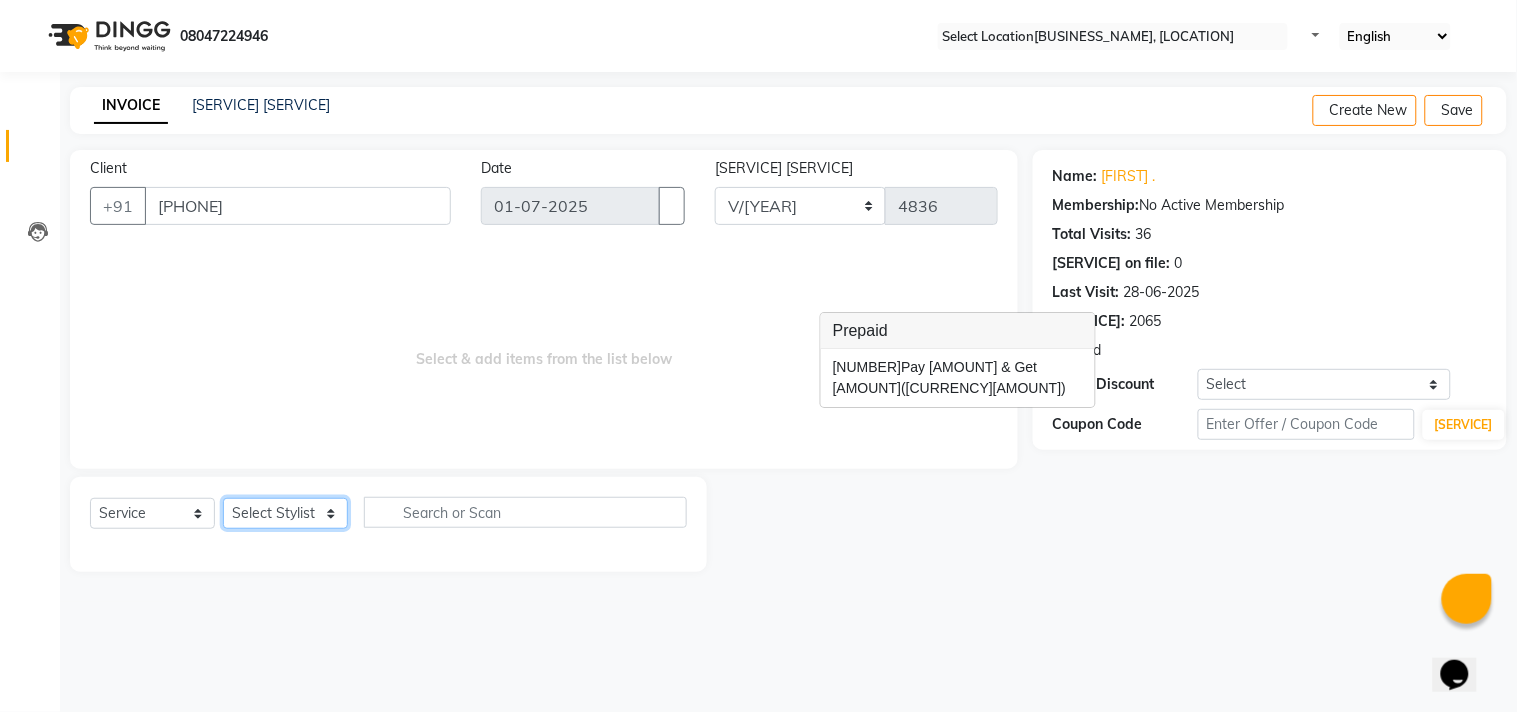 click on "Select Stylist [FIRST] [FIRST] [FIRST] [FIRST] [FIRST] [FIRST] [FIRST] [FIRST] [FIRST] [FIRST] [SERVICE] [FIRST] [FIRST] [FIRST] [FIRST] [FIRST] [FIRST] [FIRST] [FIRST] [FIRST] [FIRST] [FIRST] [FIRST]" at bounding box center [285, 513] 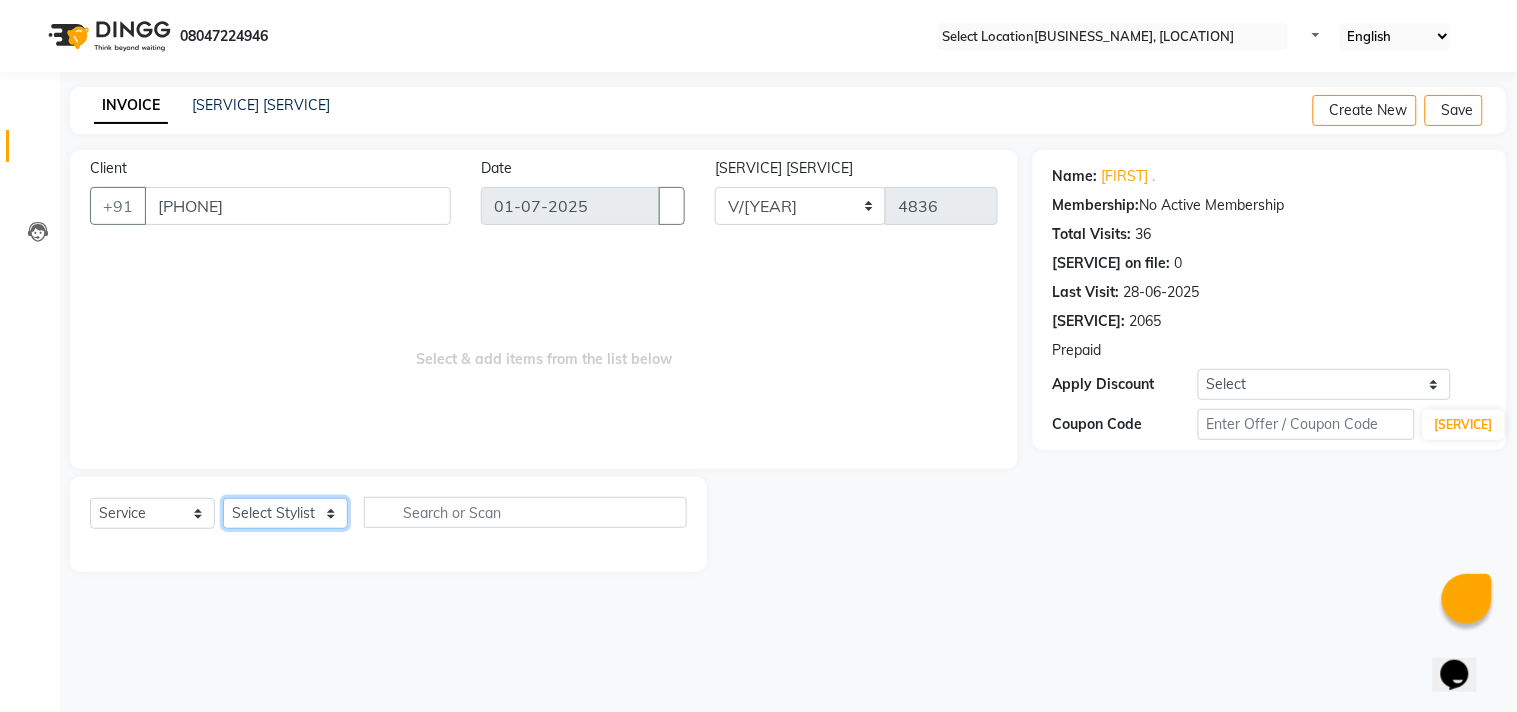 select on "30812" 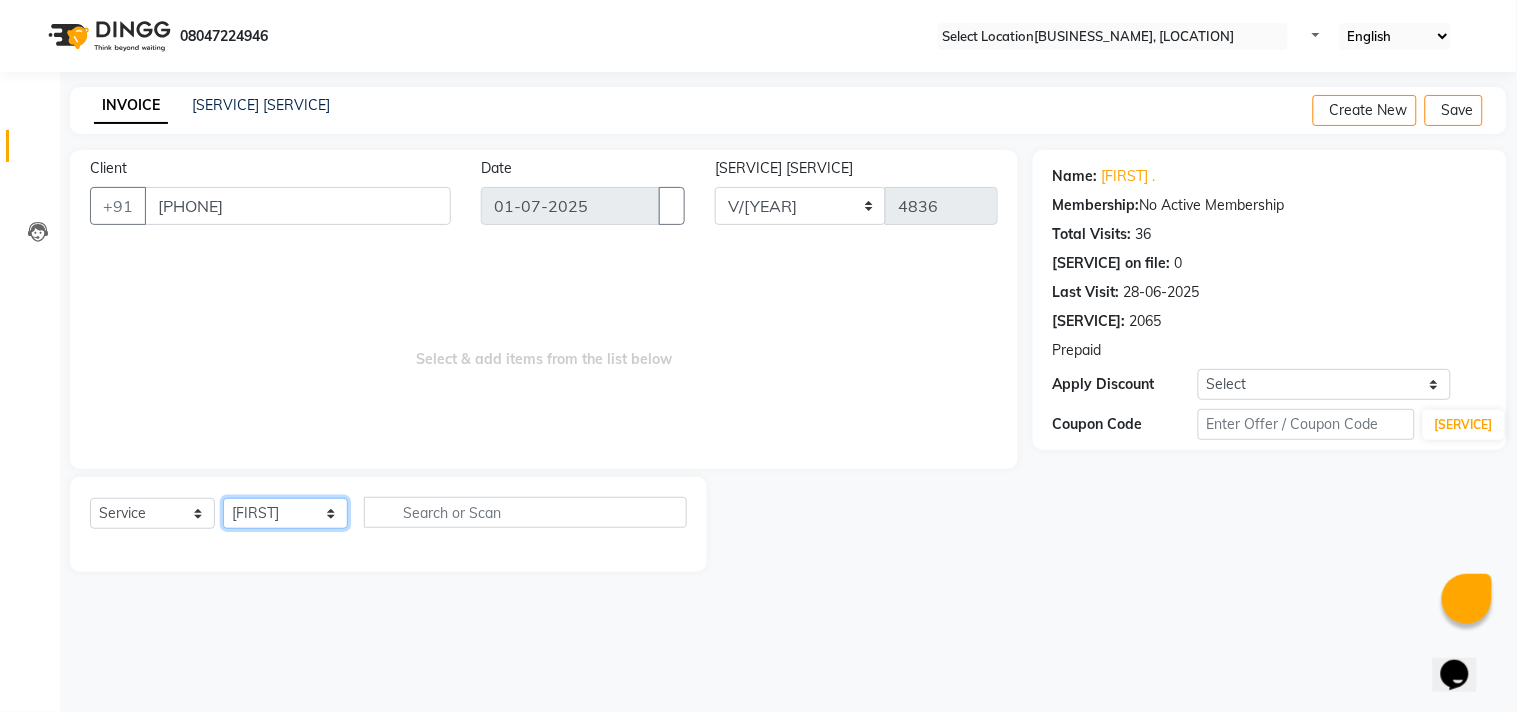 click on "Select Stylist [FIRST] [FIRST] [FIRST] [FIRST] [FIRST] [FIRST] [FIRST] [FIRST] [FIRST] [FIRST] [SERVICE] [FIRST] [FIRST] [FIRST] [FIRST] [FIRST] [FIRST] [FIRST] [FIRST] [FIRST] [FIRST] [FIRST] [FIRST]" at bounding box center [285, 513] 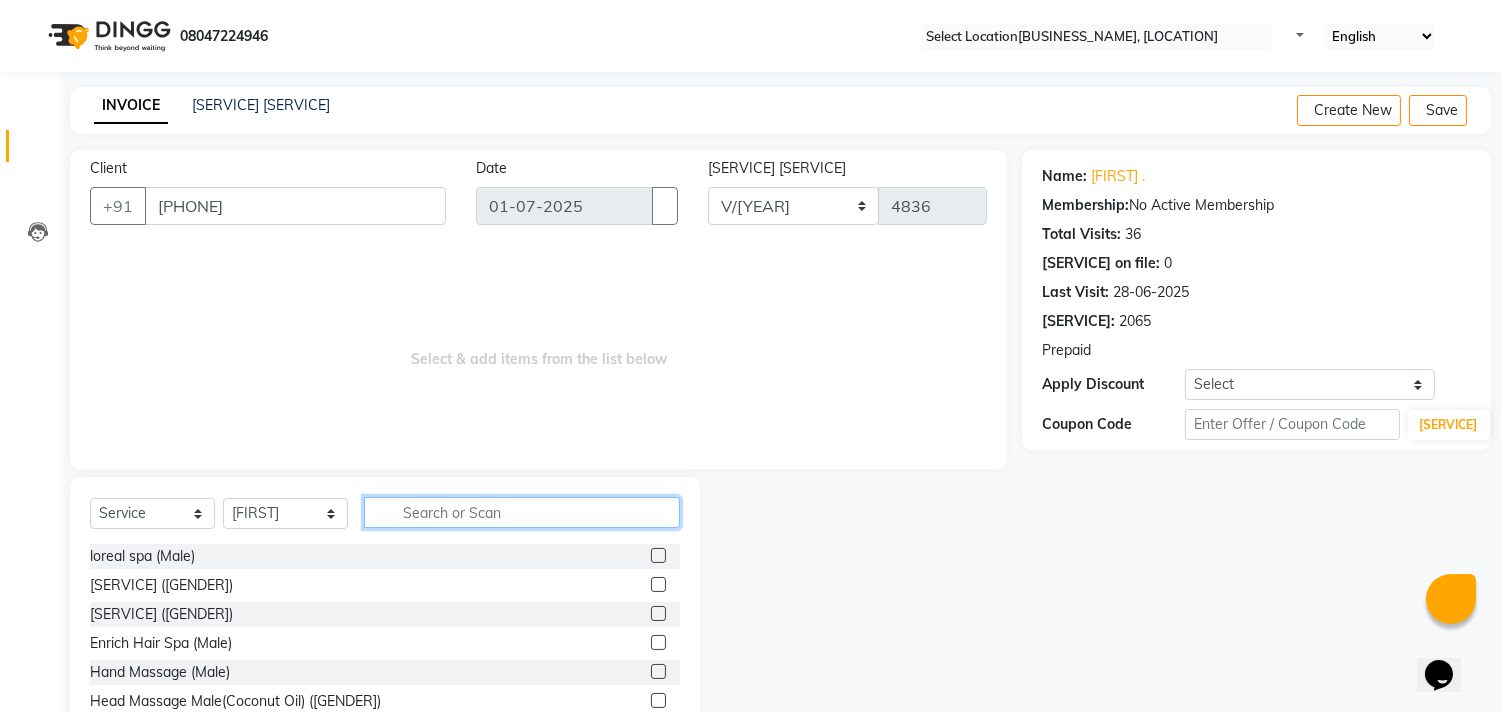 click at bounding box center [522, 512] 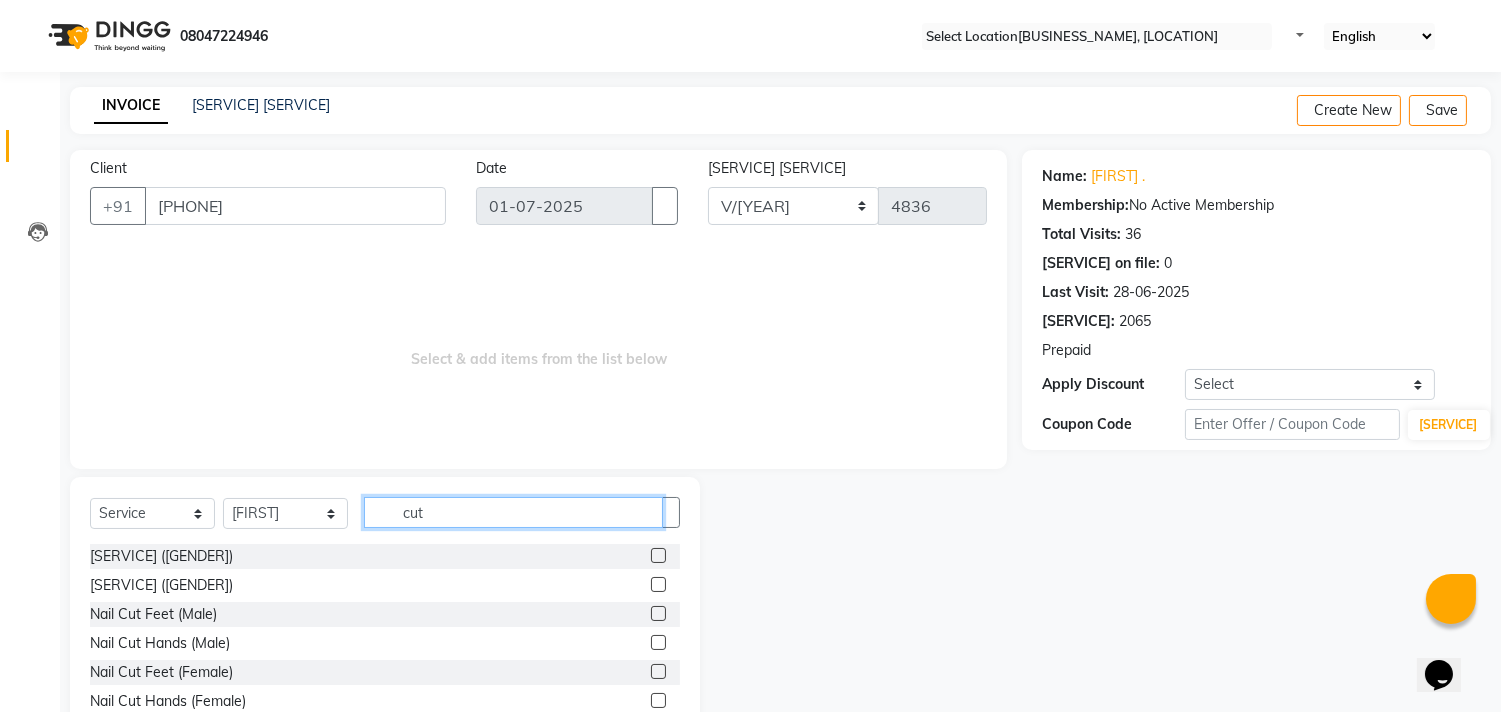 type on "cut" 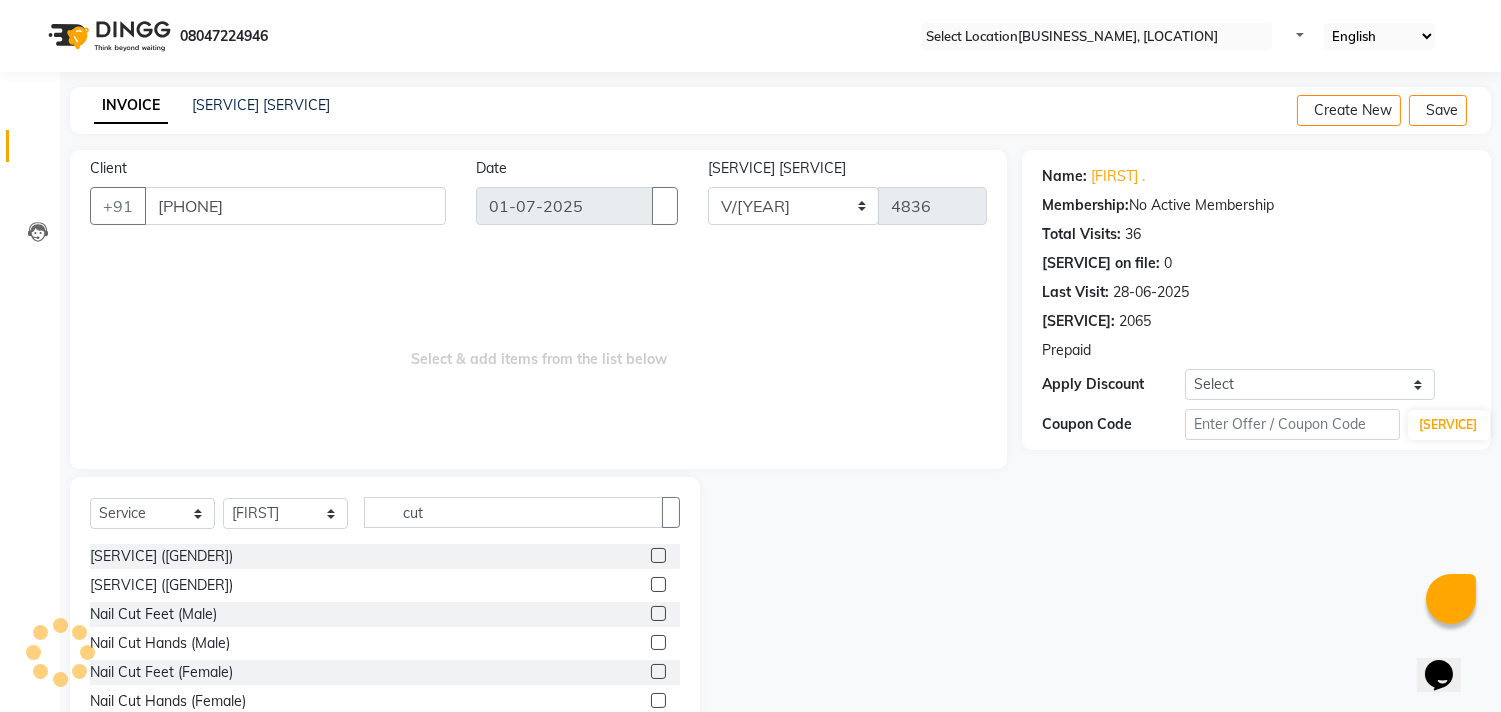 click at bounding box center [658, 584] 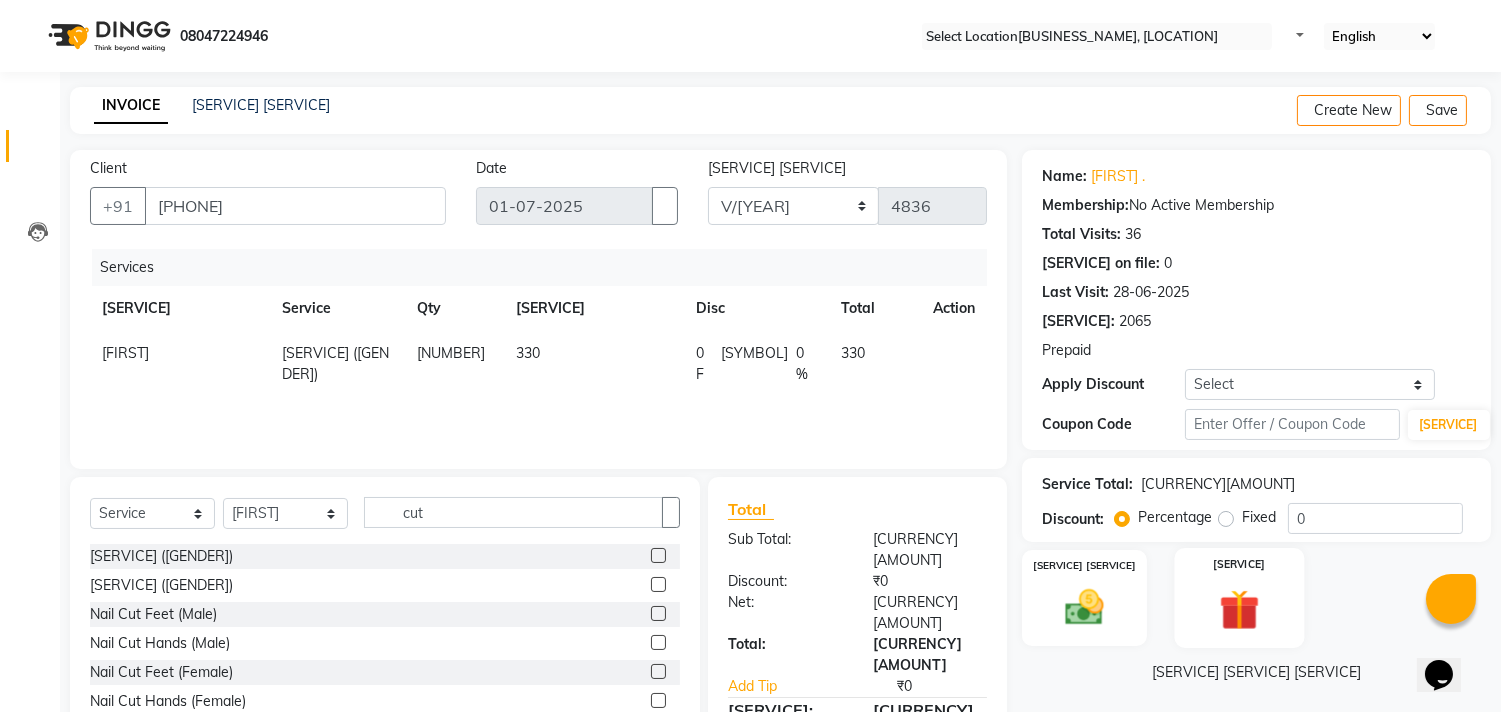 click at bounding box center (1084, 607) 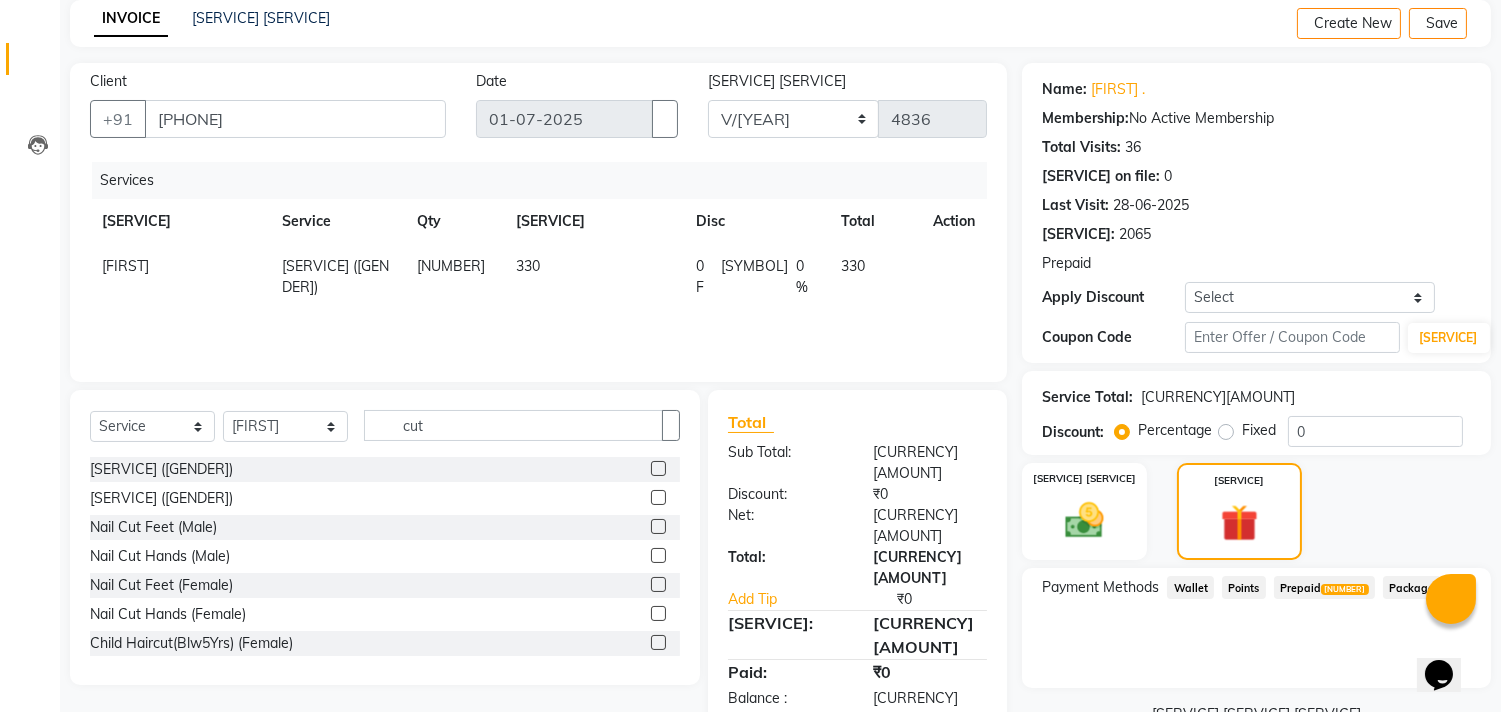 scroll, scrollTop: 135, scrollLeft: 0, axis: vertical 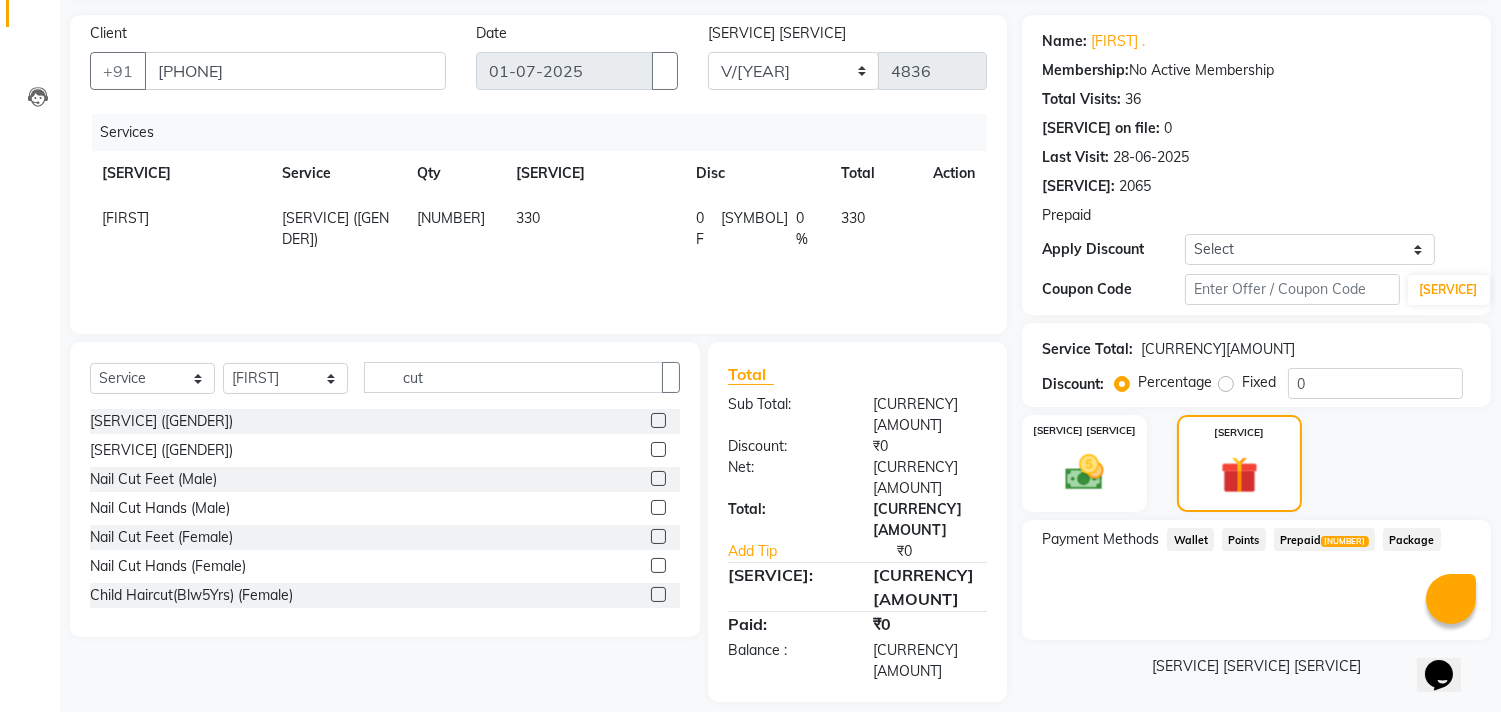 click on "Prepaid  1" at bounding box center [1190, 539] 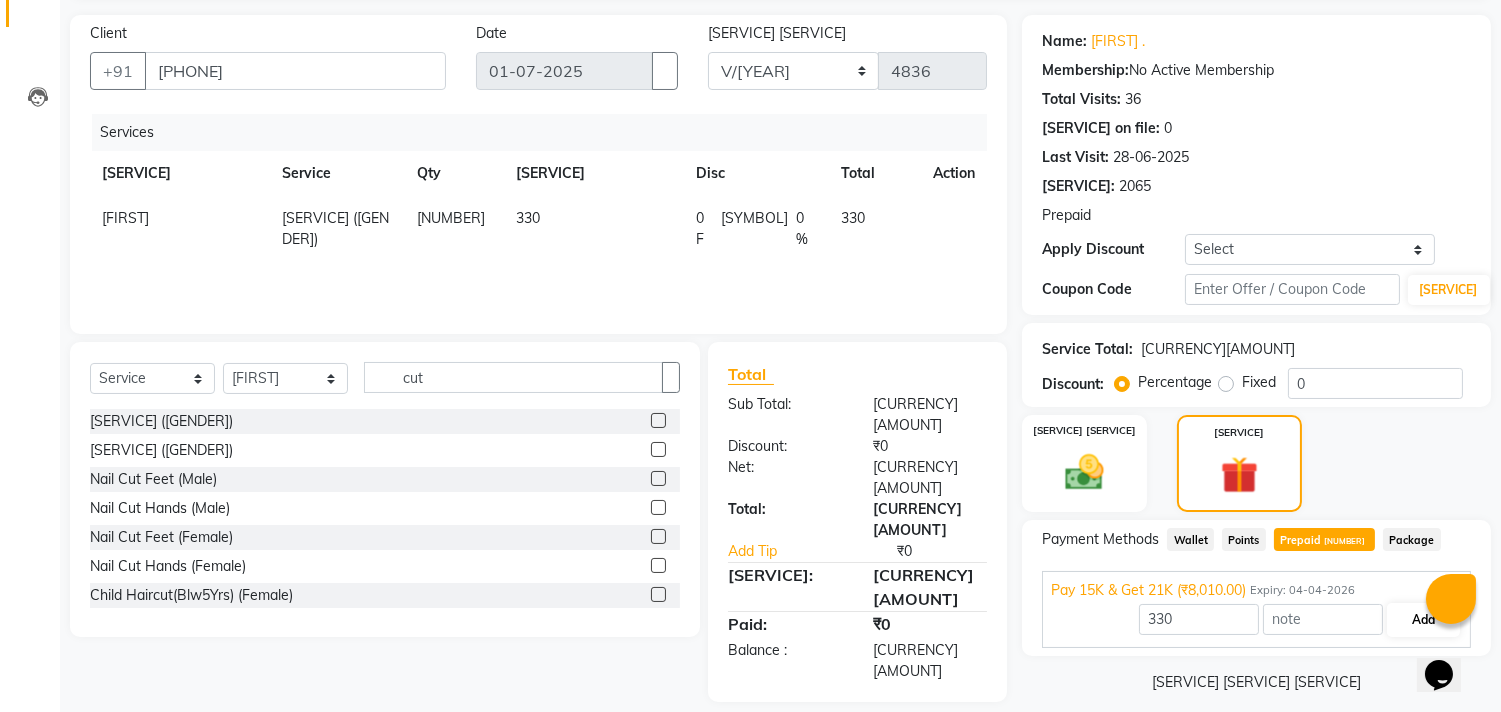 click on "[AMOUNT] [SERVICE]" at bounding box center [1256, 620] 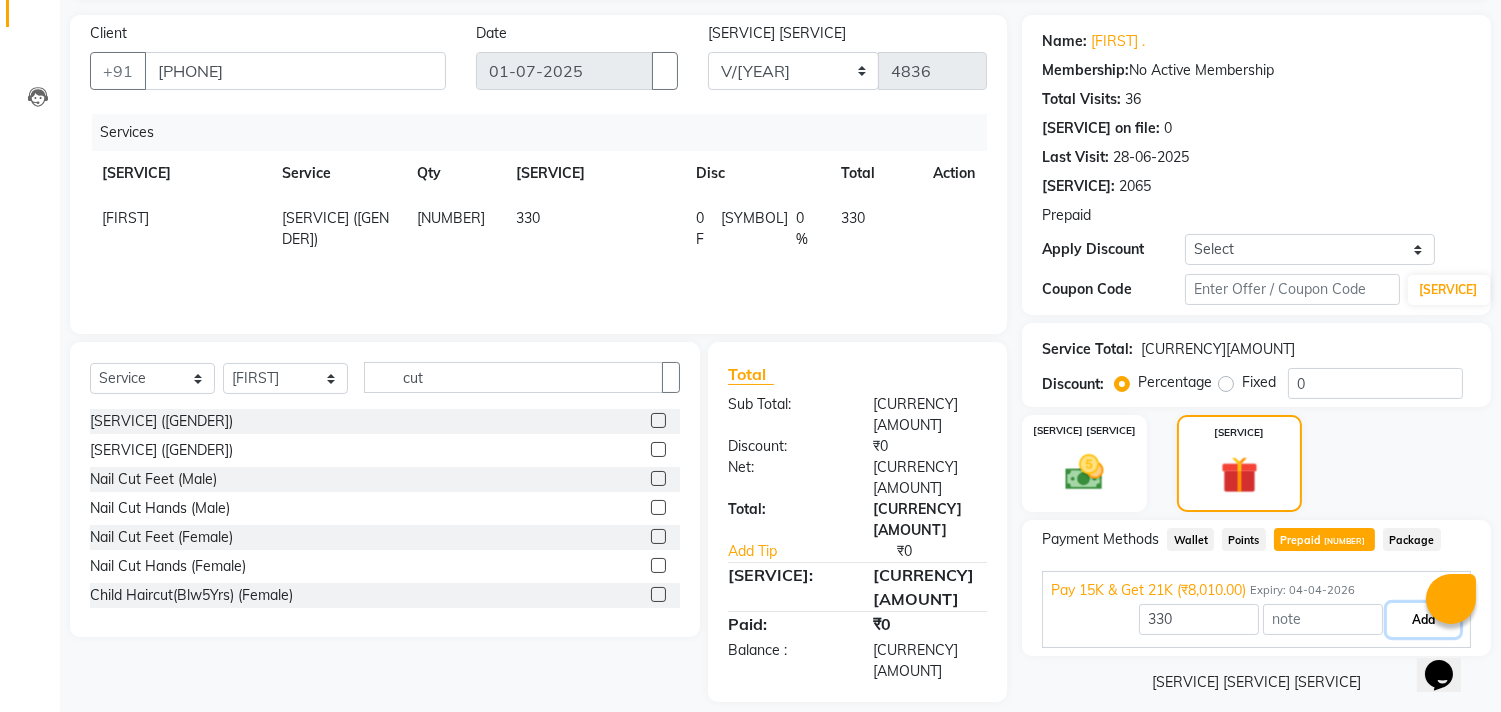 click on "Add" at bounding box center (1423, 620) 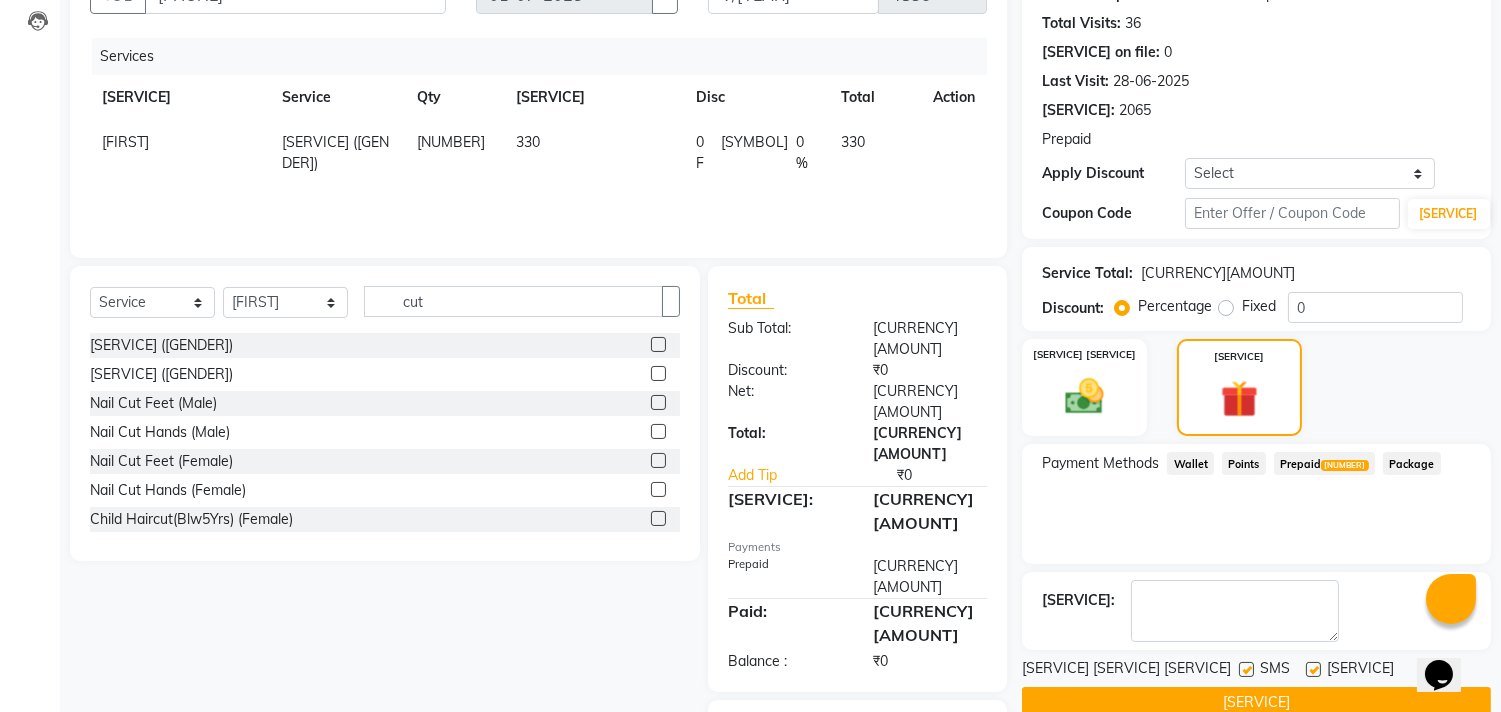 scroll, scrollTop: 248, scrollLeft: 0, axis: vertical 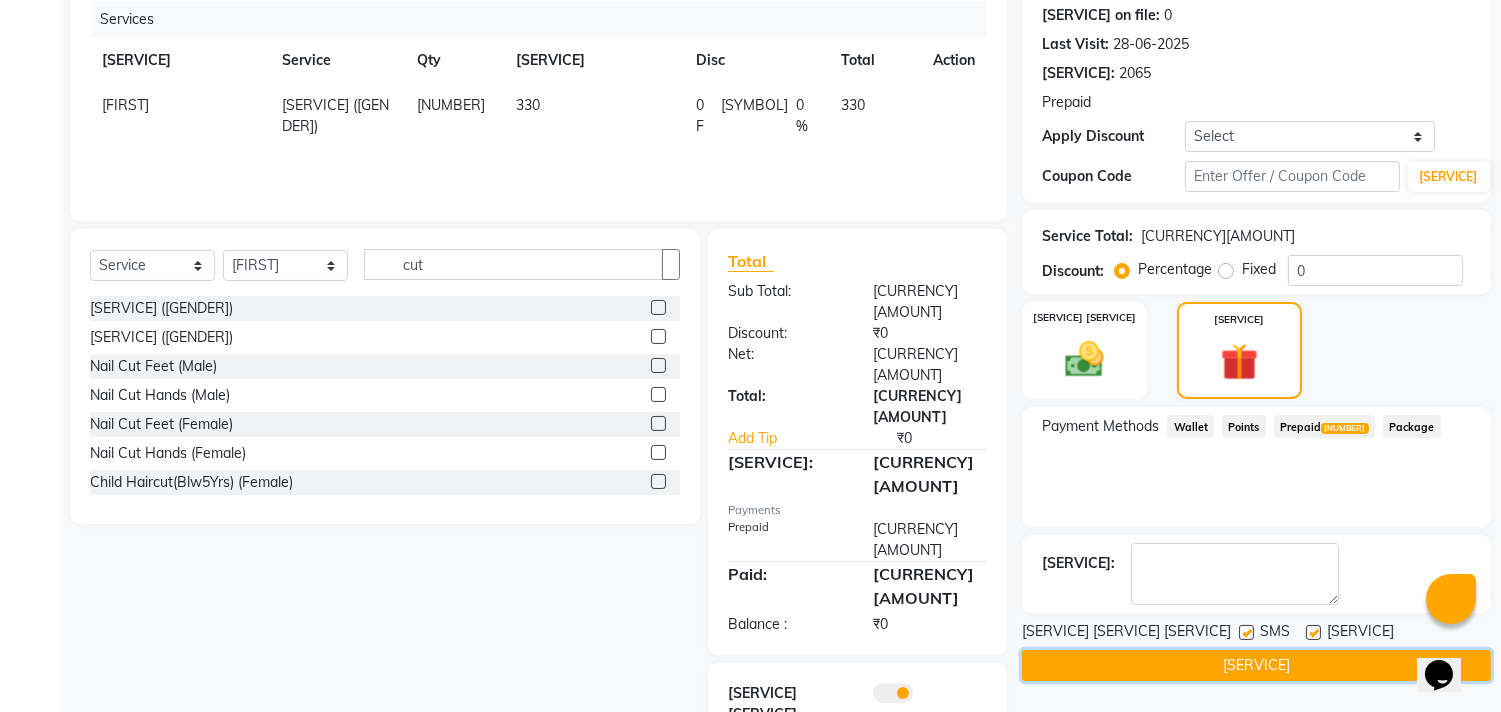 click on "[SERVICE]" at bounding box center [1256, 665] 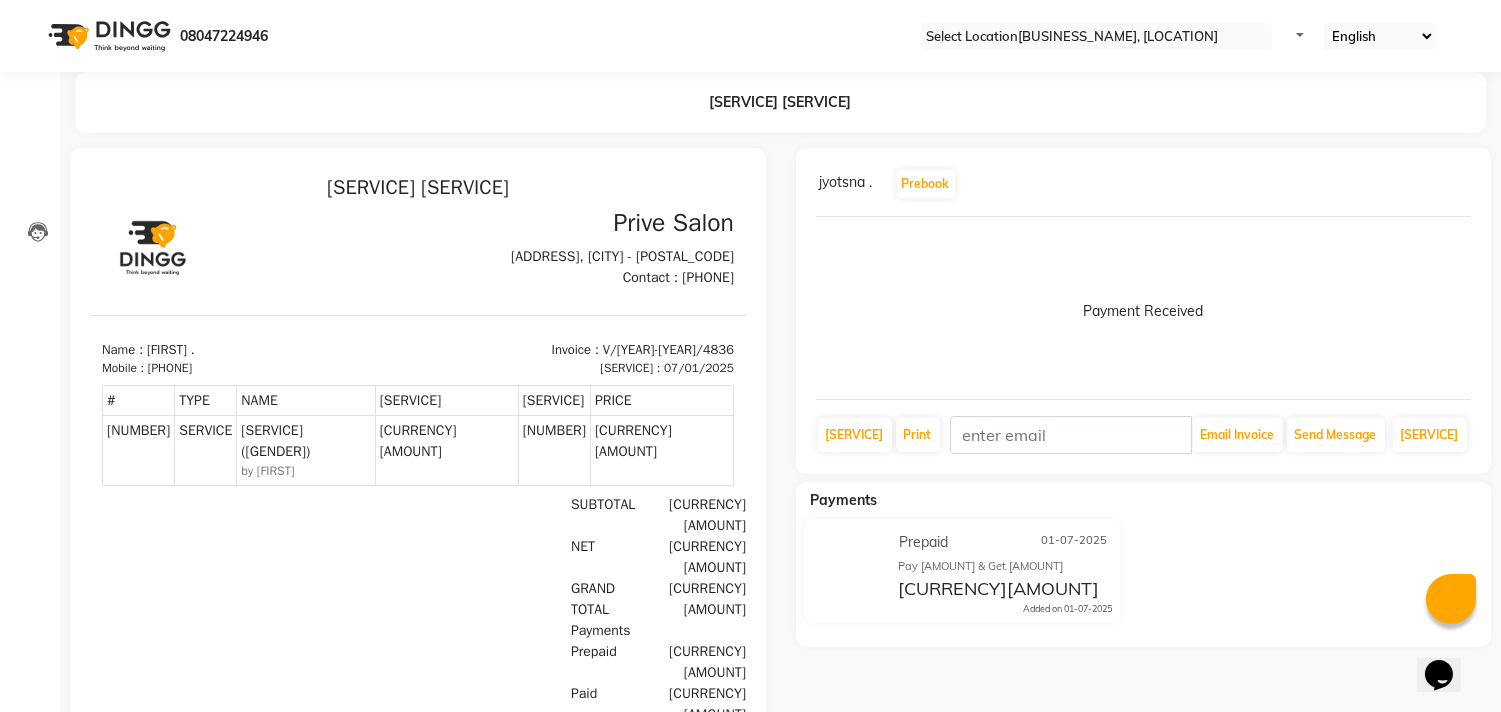 scroll, scrollTop: 0, scrollLeft: 0, axis: both 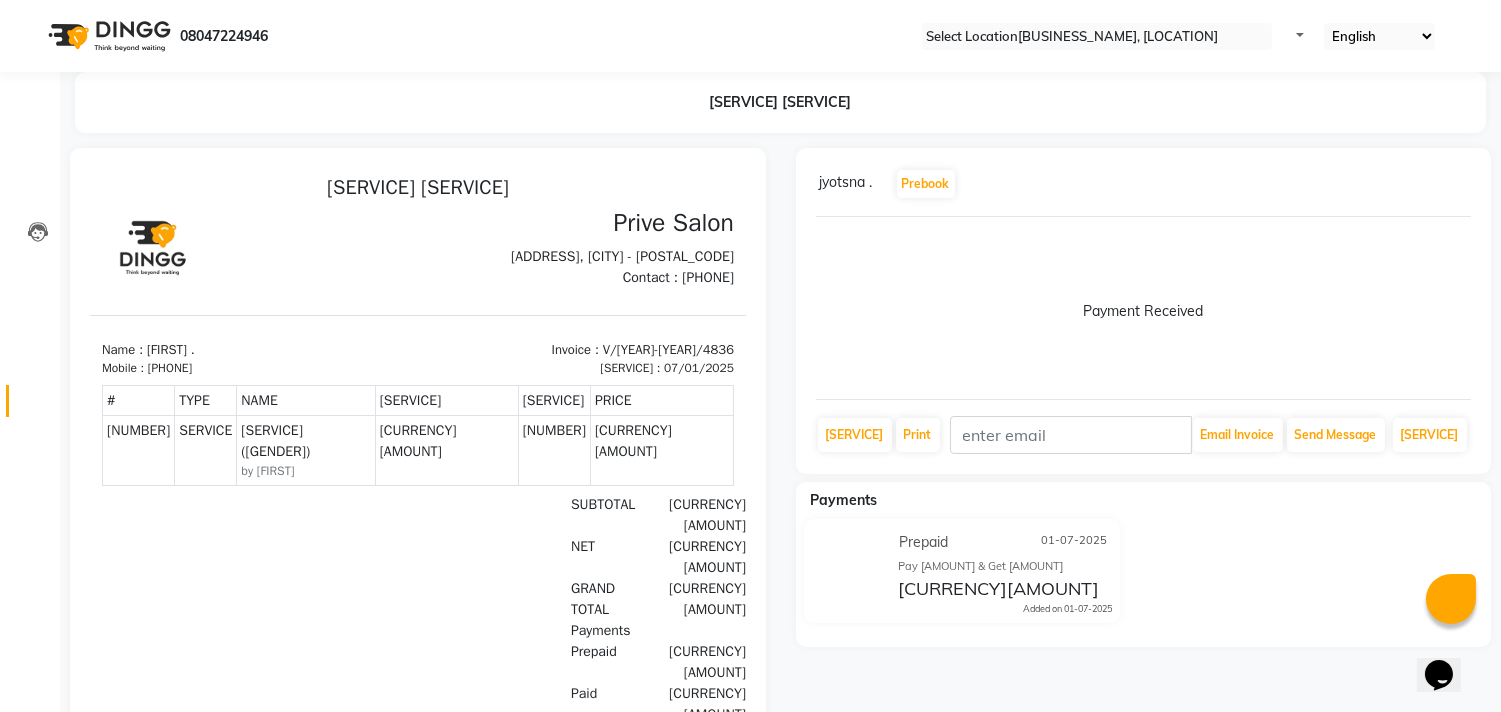 click on "[SERVICE]" at bounding box center [30, 401] 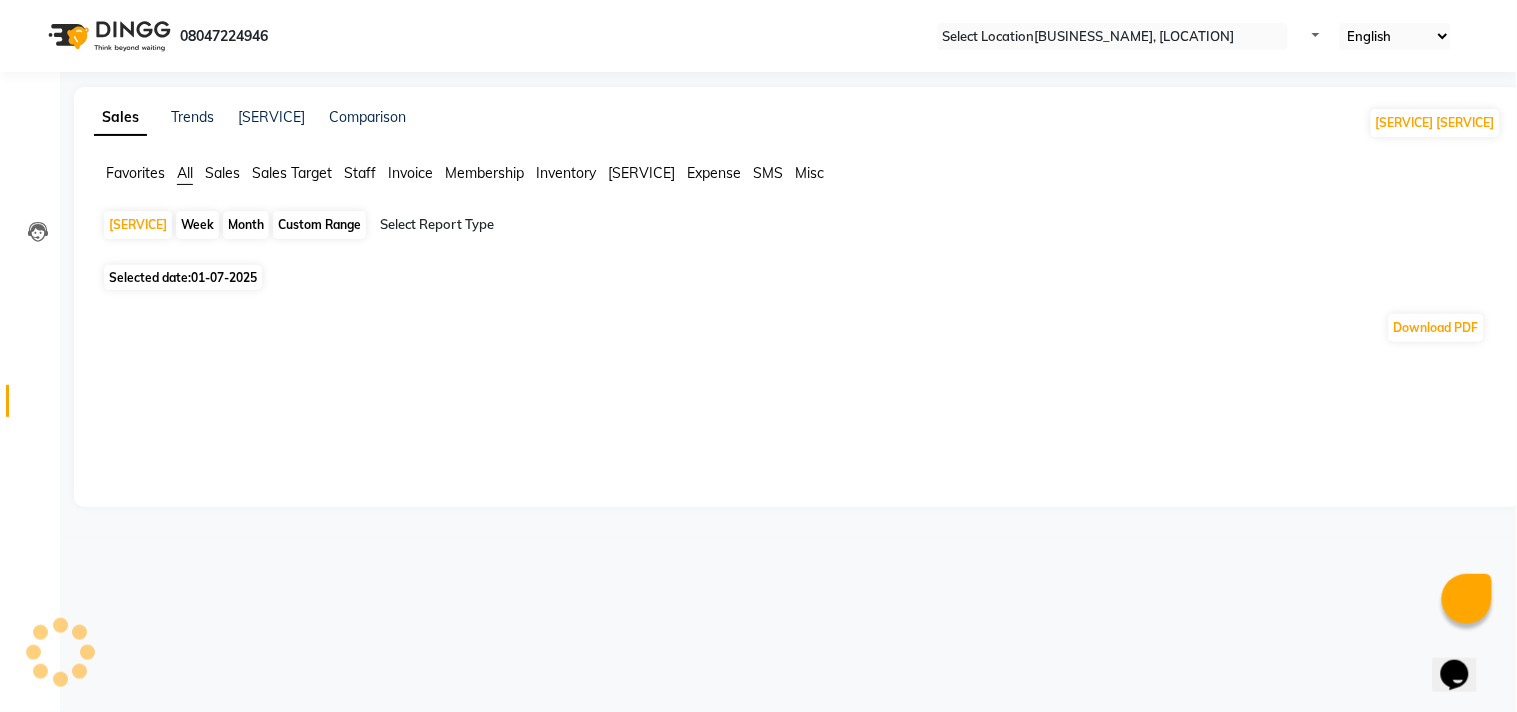 click on "Custom Range" at bounding box center [319, 225] 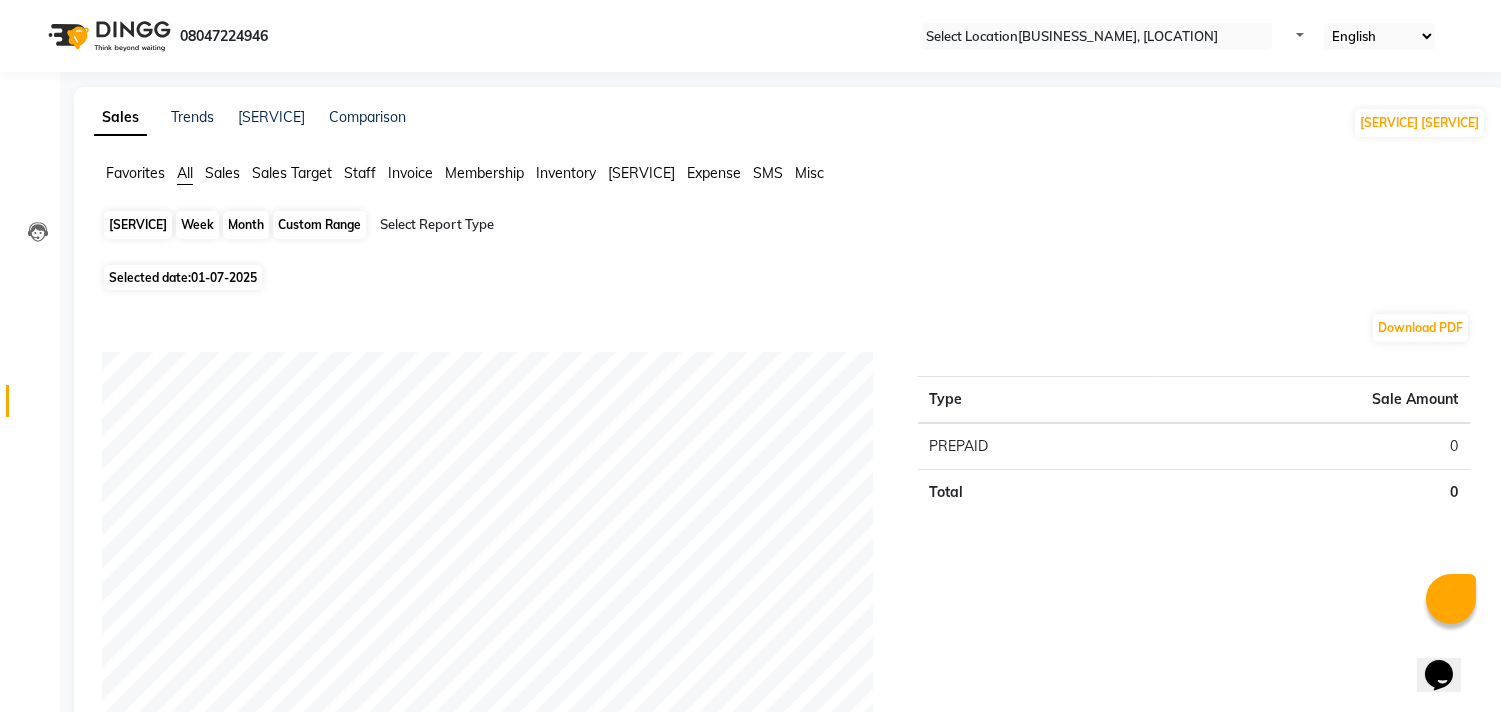 click on "Custom Range" at bounding box center (319, 225) 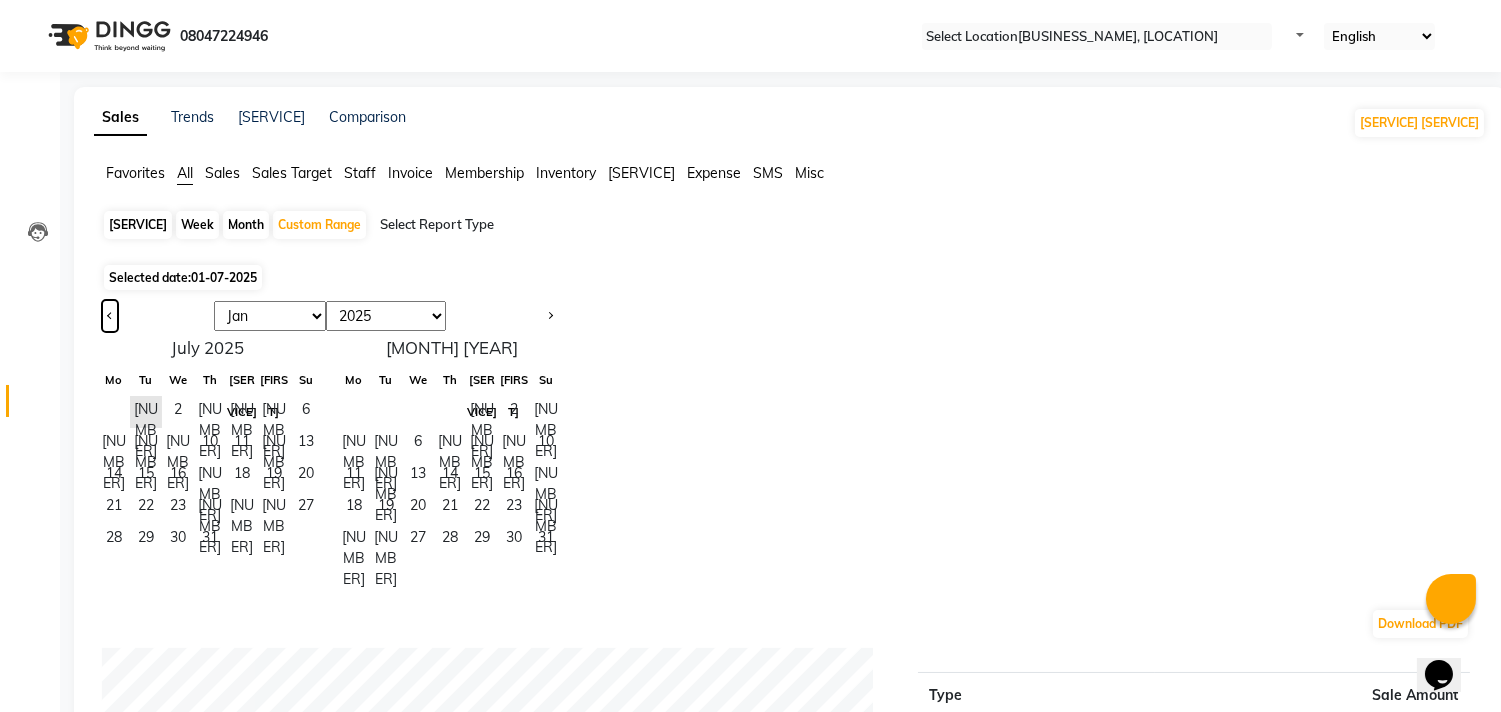 click at bounding box center (110, 316) 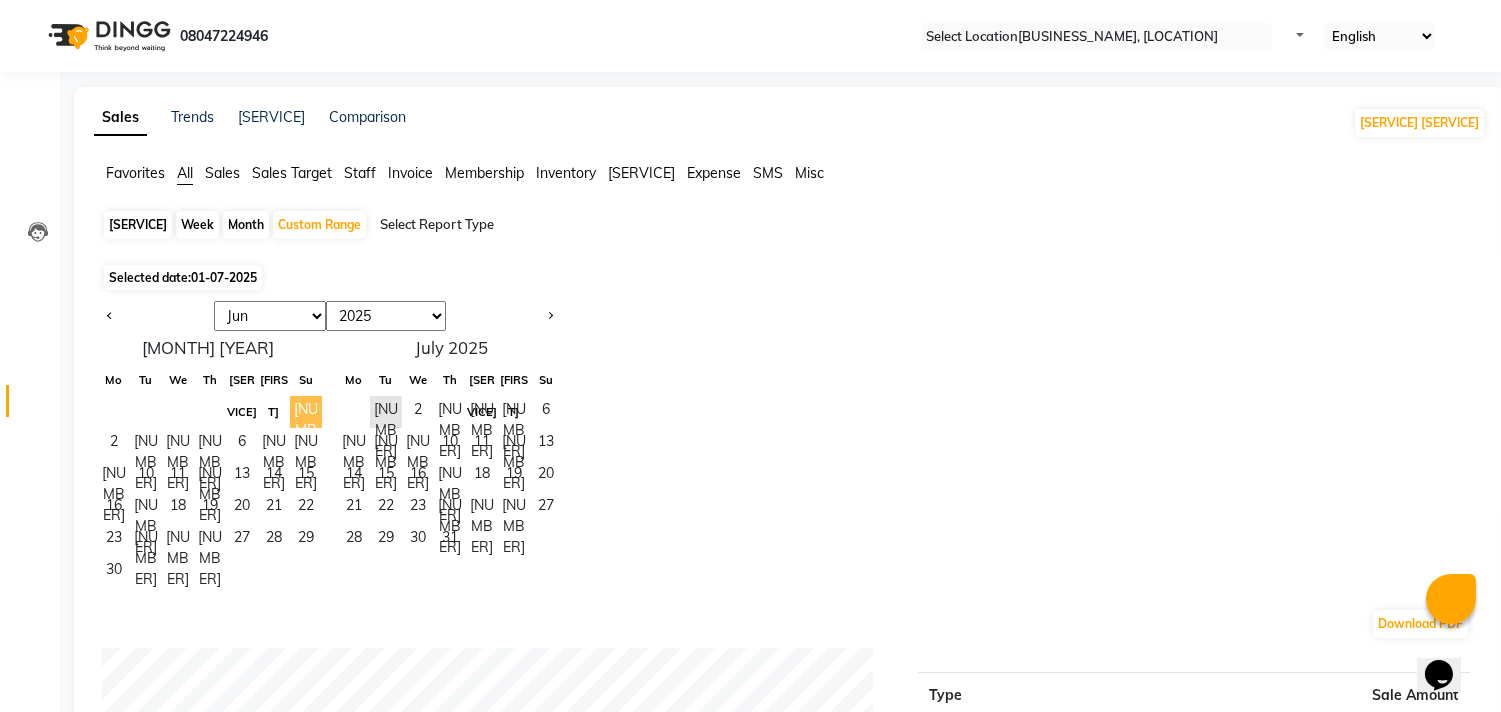 click on "[NUMBER]" at bounding box center (306, 412) 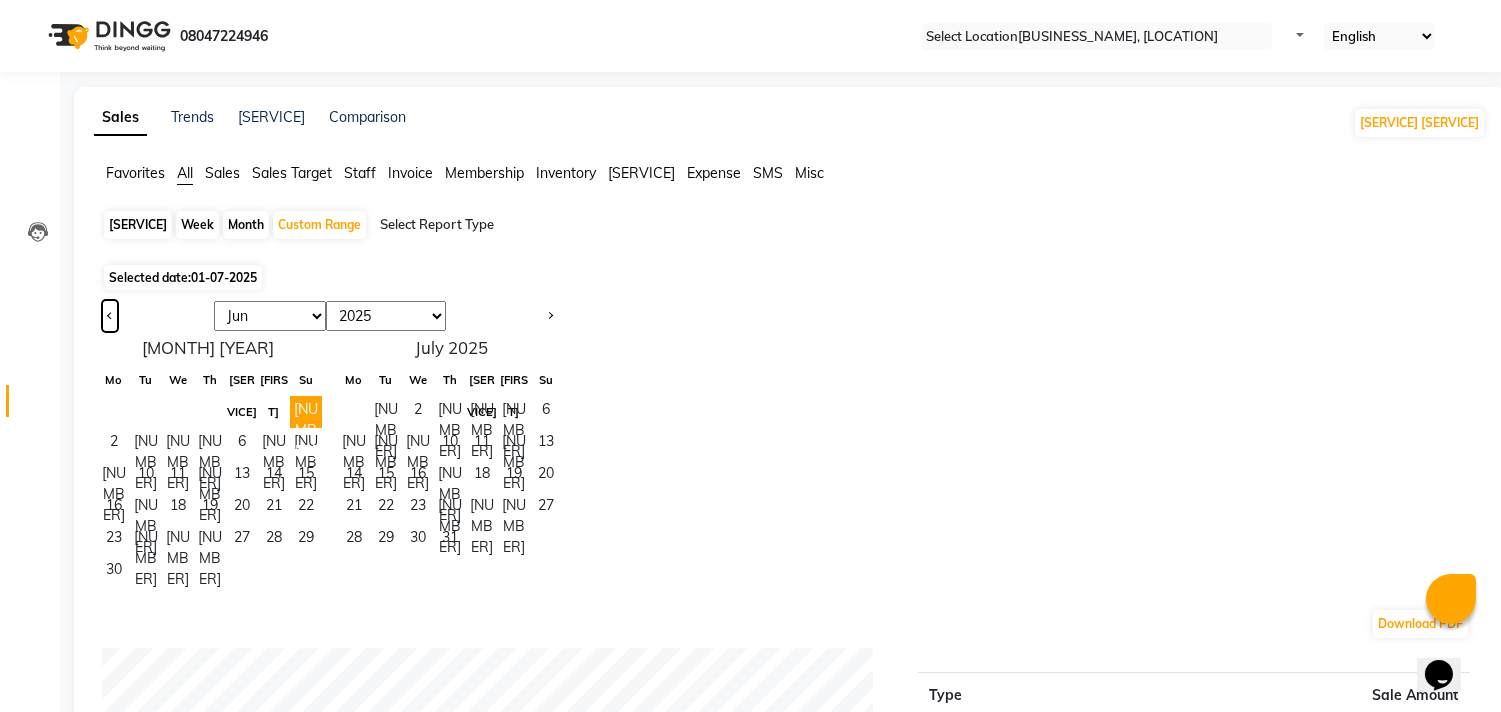 click at bounding box center (110, 316) 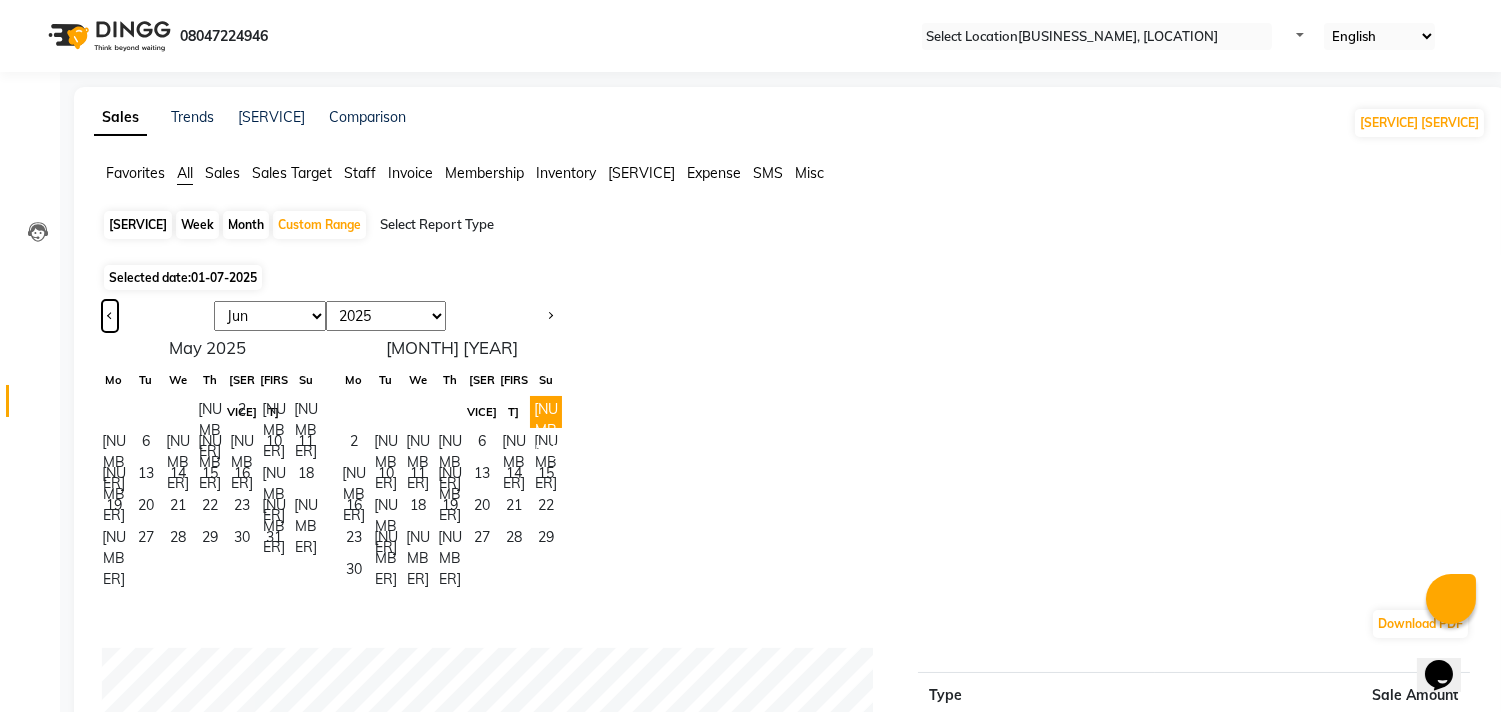 click at bounding box center [110, 316] 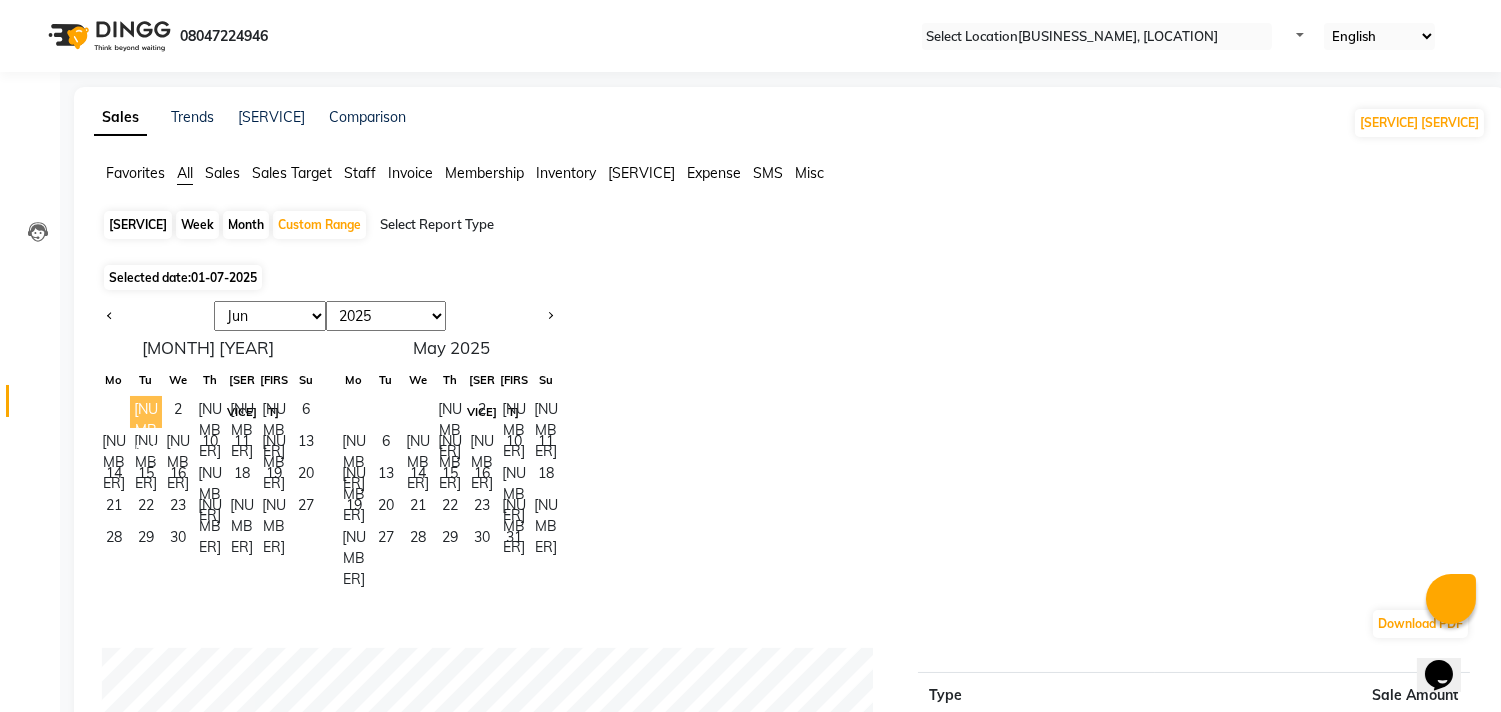 click on "[NUMBER]" at bounding box center (146, 412) 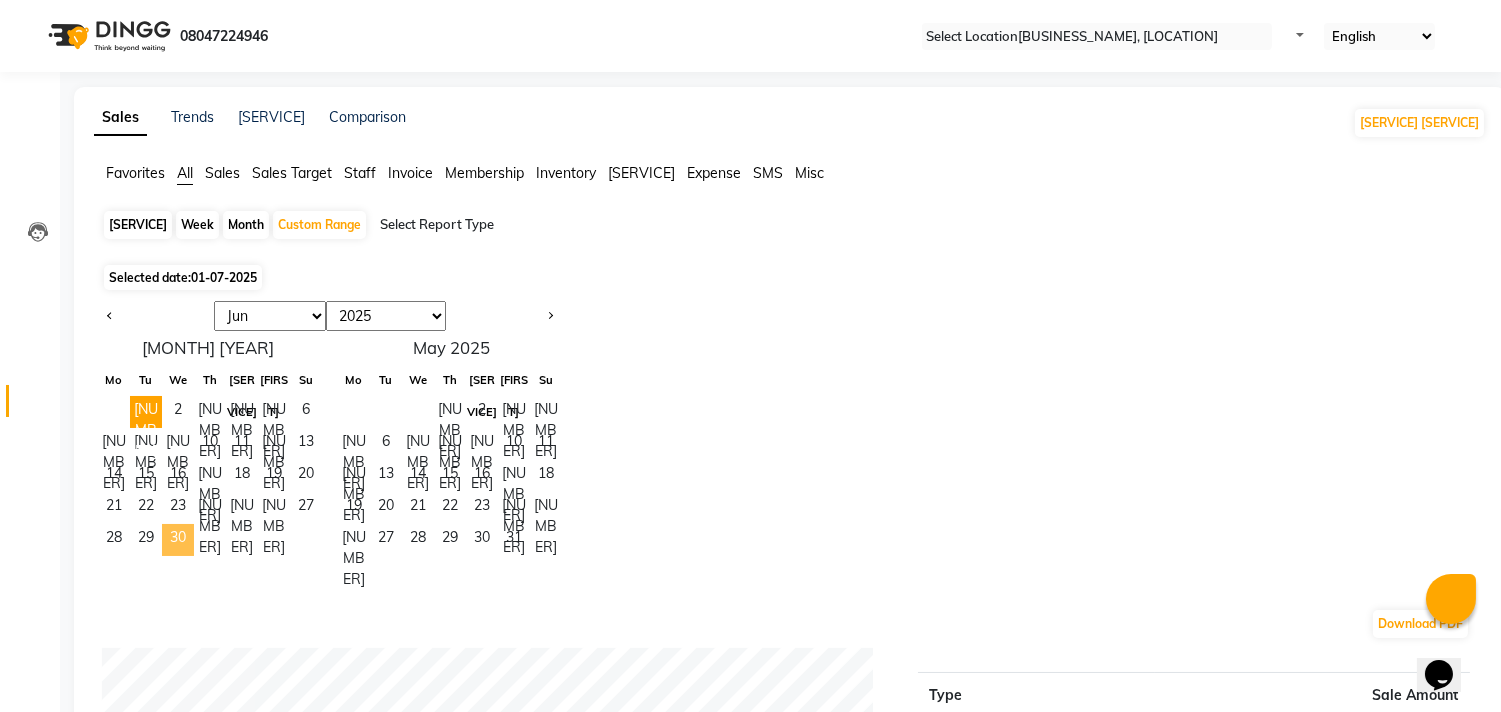 click on "30" at bounding box center [178, 540] 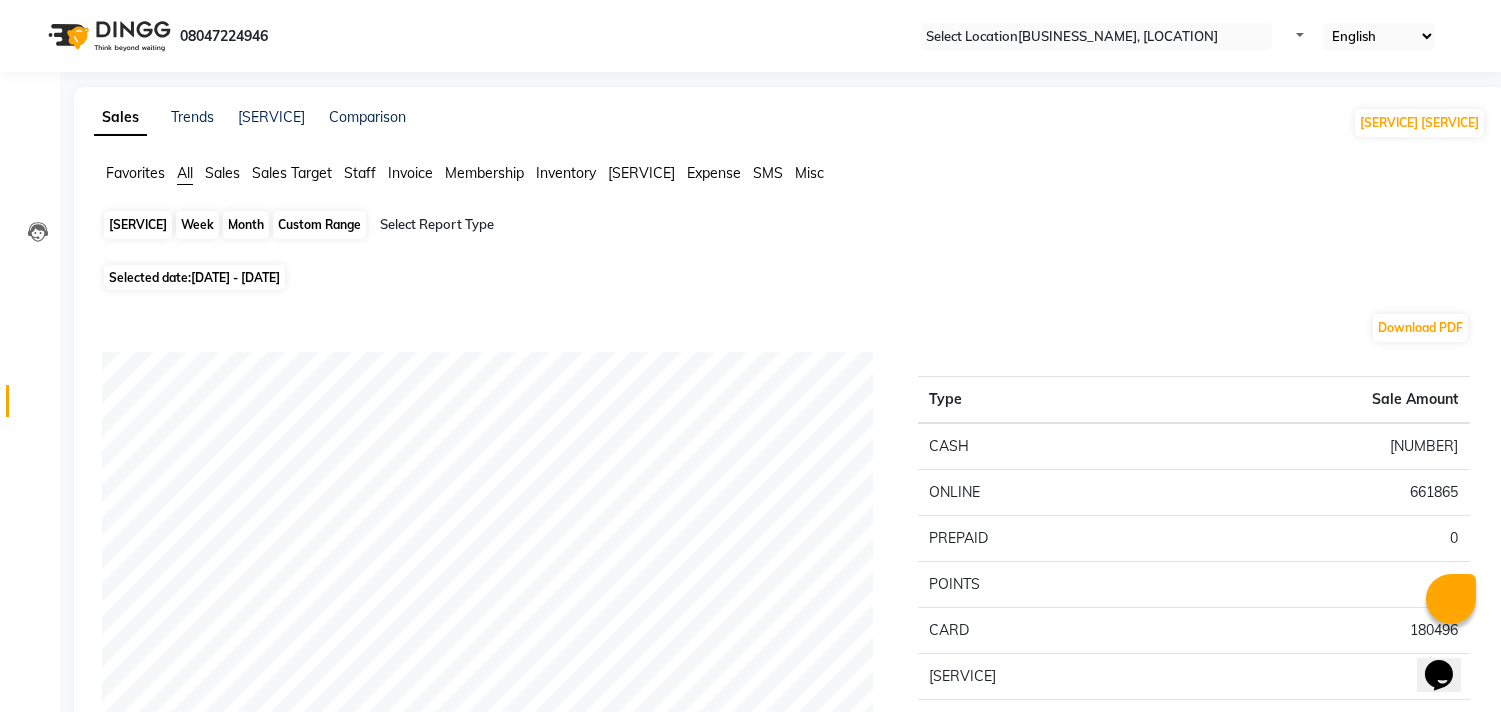 click on "Custom Range" at bounding box center (319, 225) 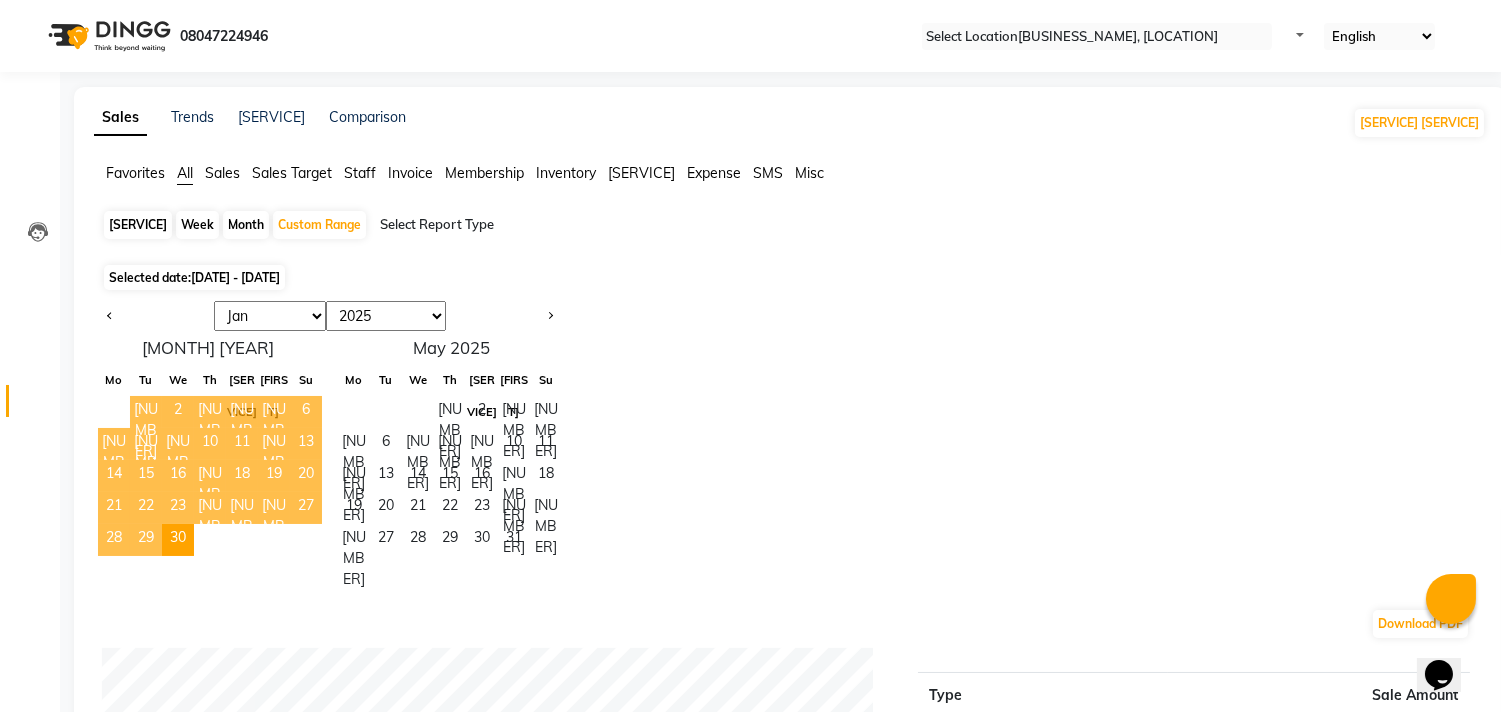 click on "[NUMBER]" at bounding box center (146, 412) 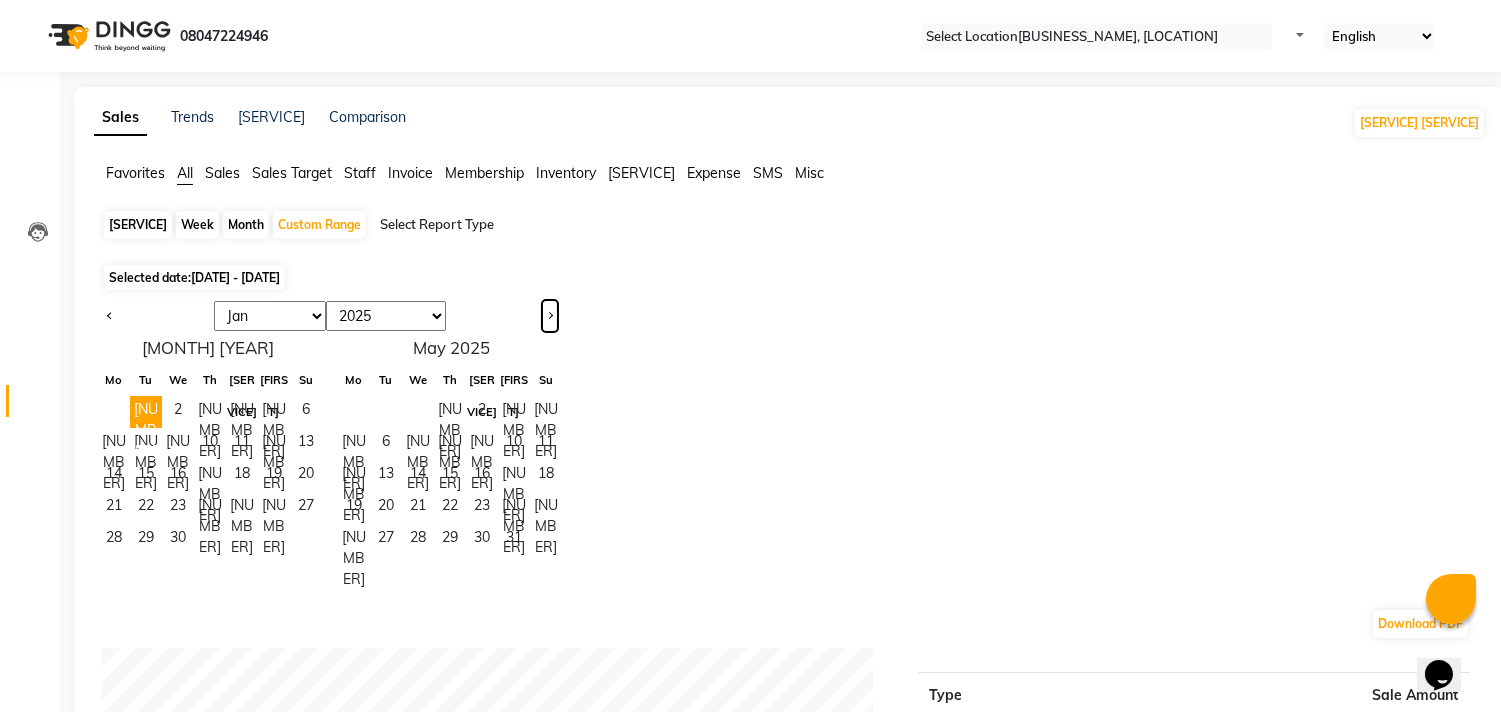 click at bounding box center (550, 316) 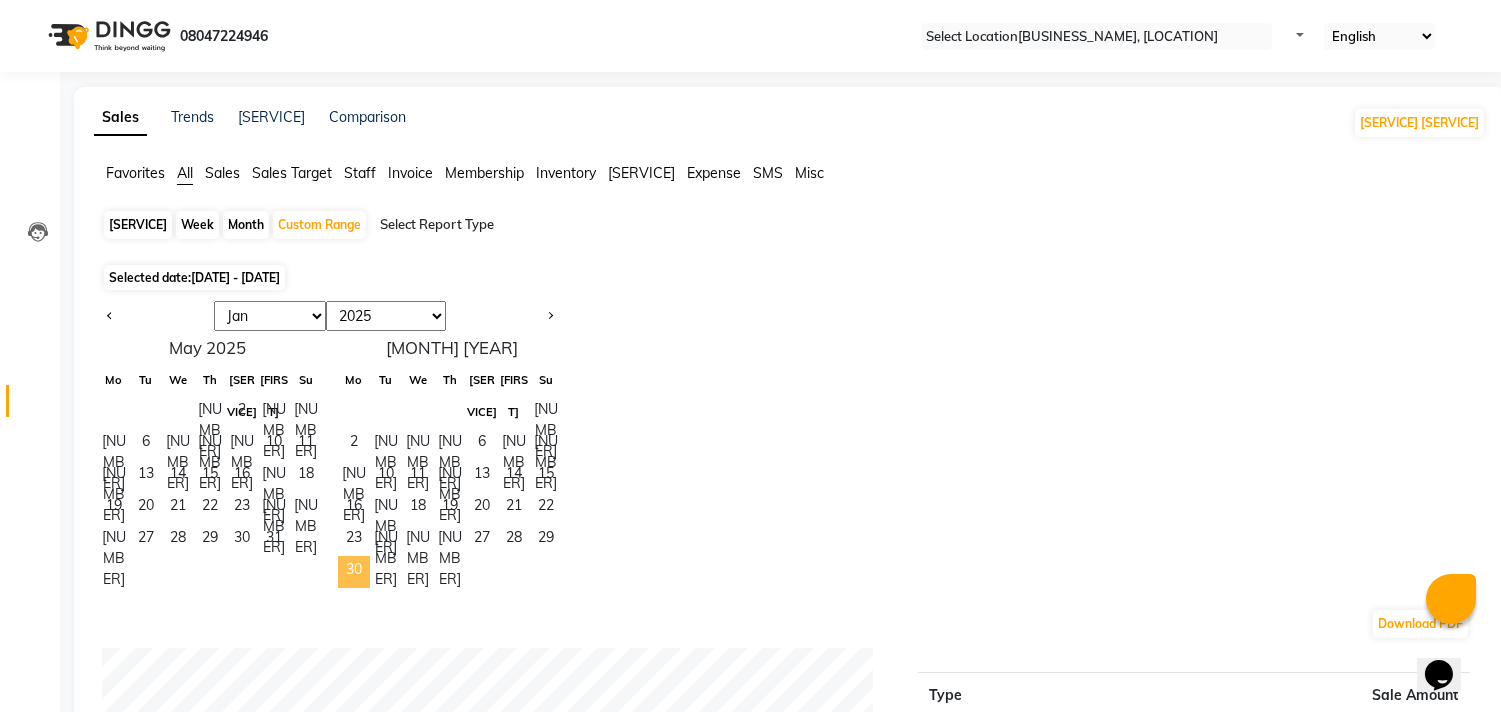 click on "30" at bounding box center (354, 572) 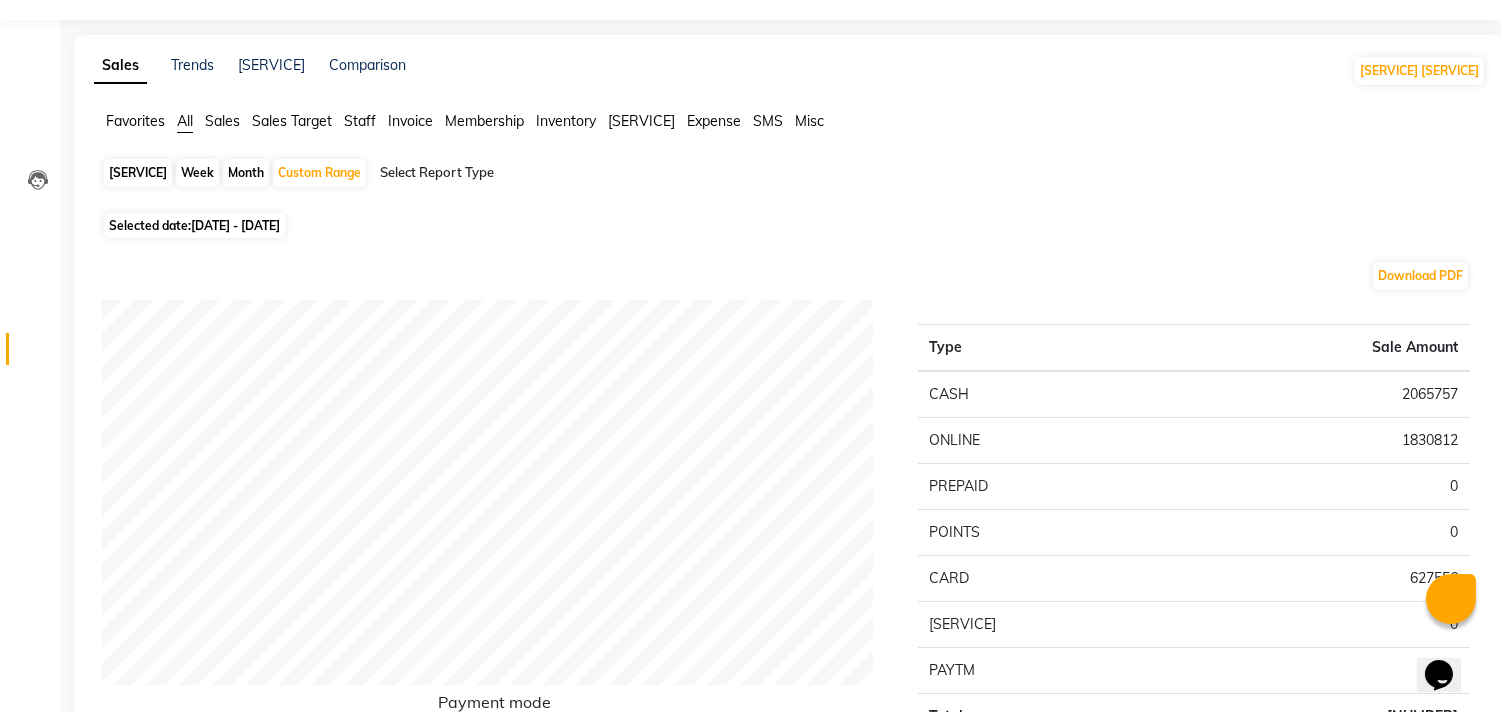 scroll, scrollTop: 0, scrollLeft: 0, axis: both 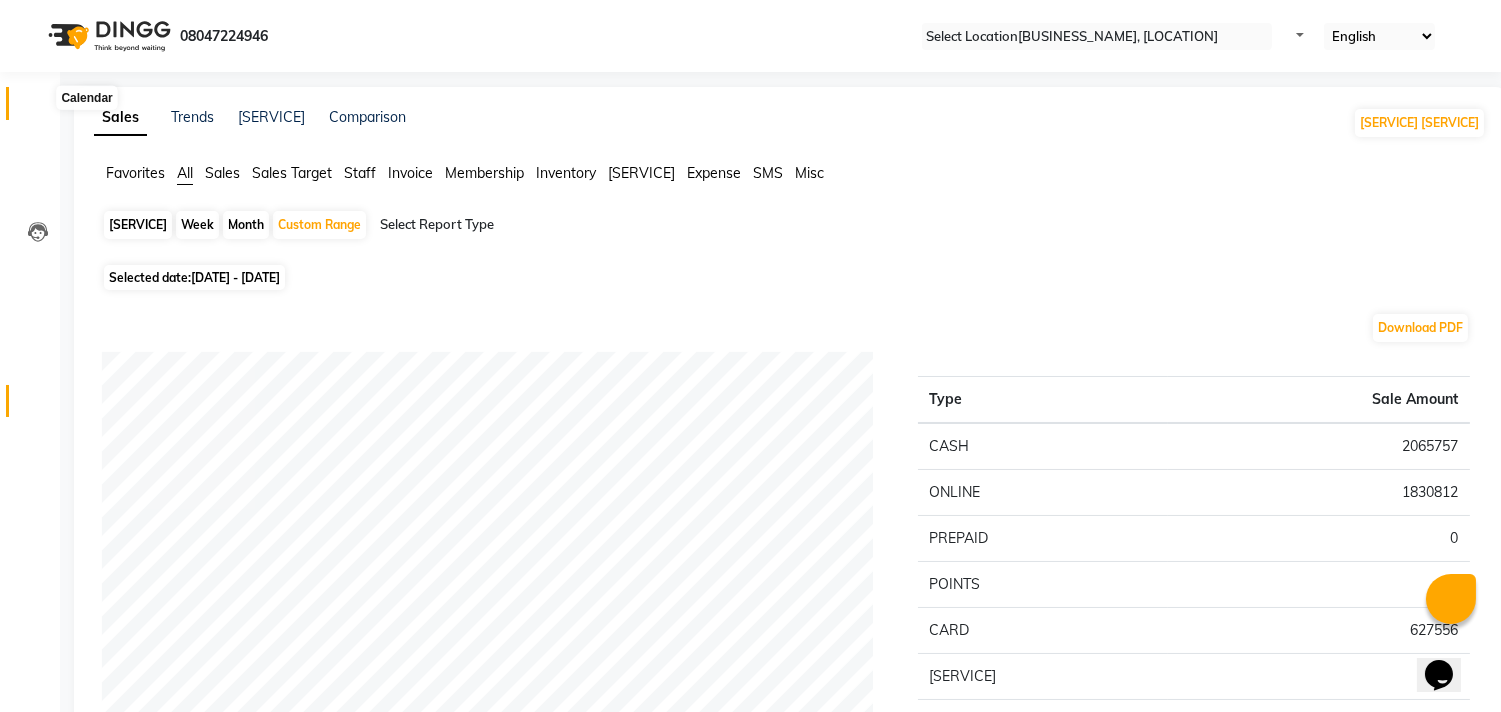 click at bounding box center [38, 108] 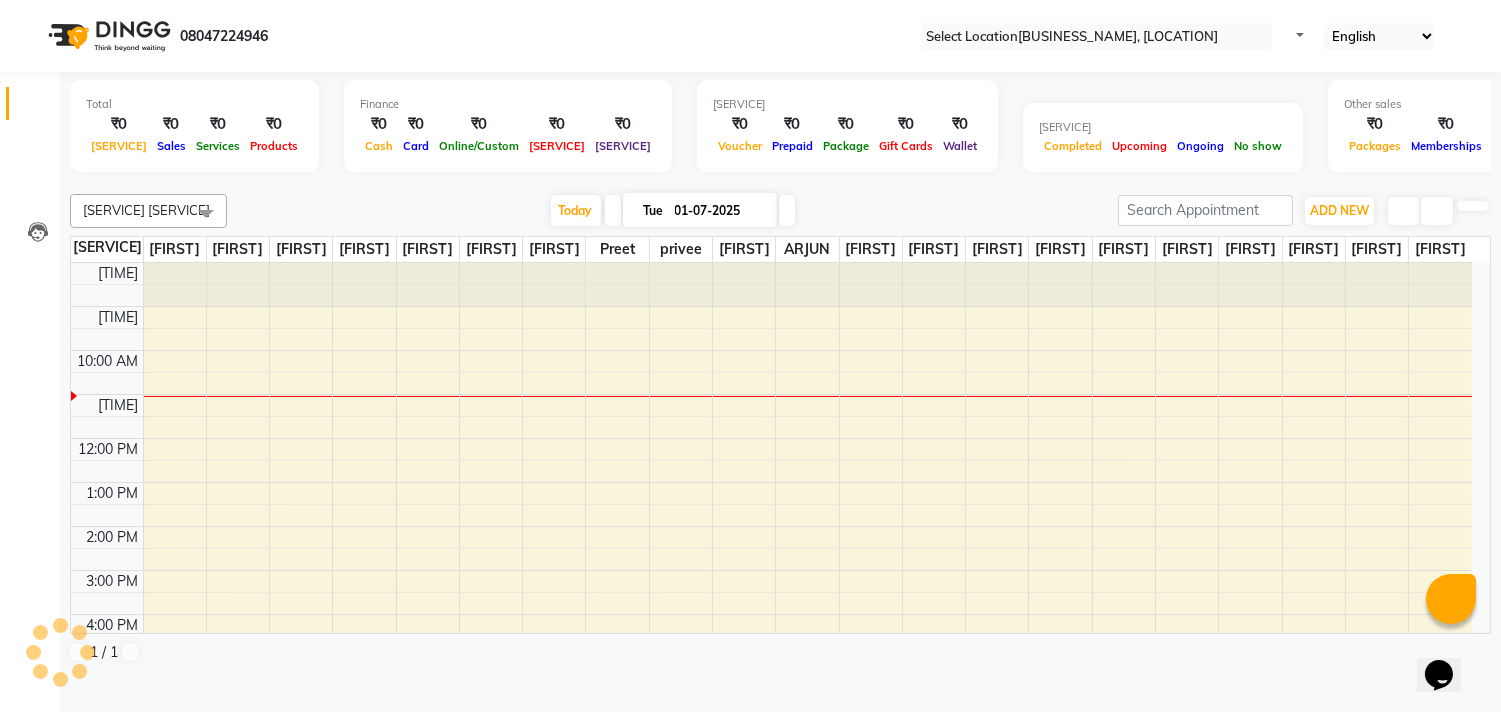 scroll, scrollTop: 0, scrollLeft: 0, axis: both 